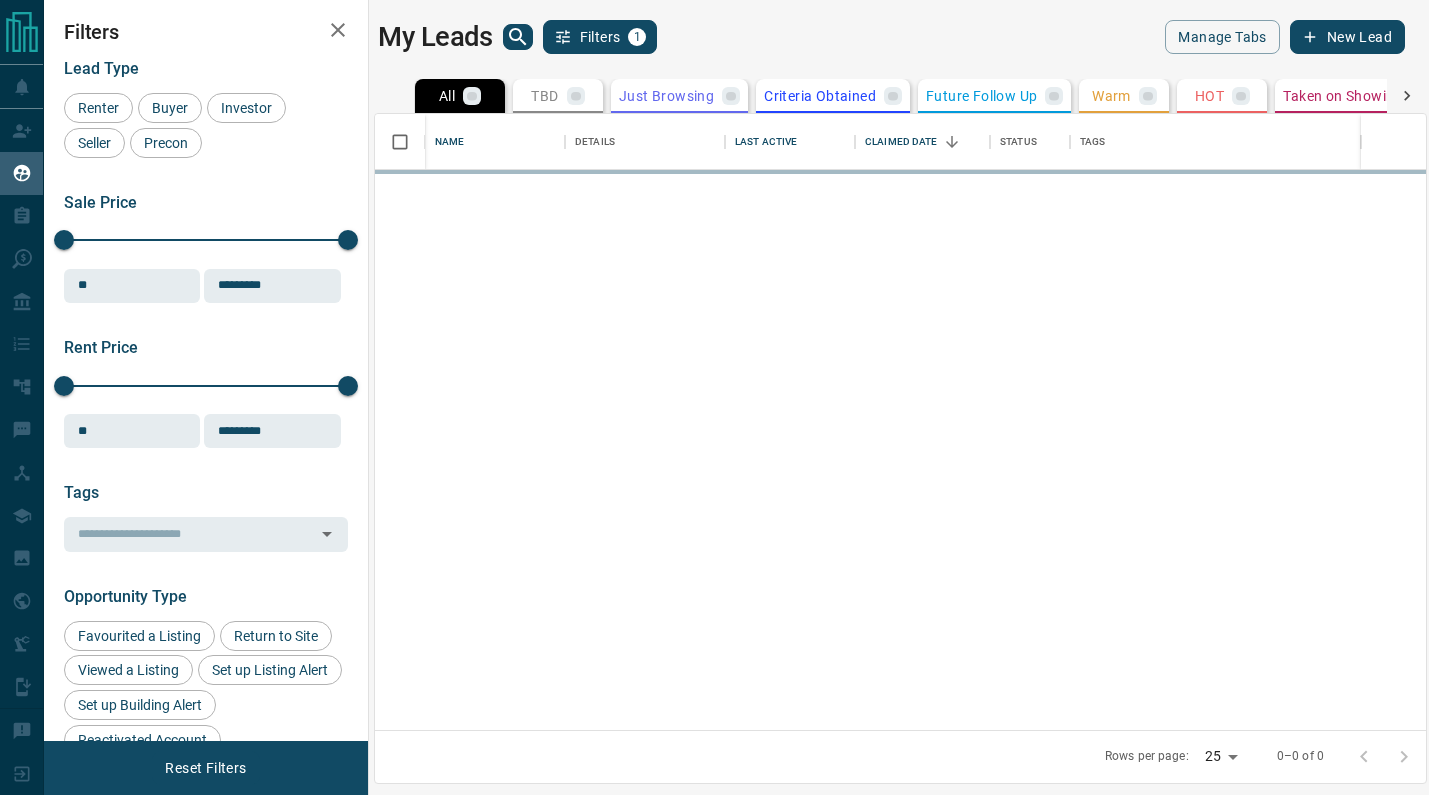 scroll, scrollTop: 0, scrollLeft: 0, axis: both 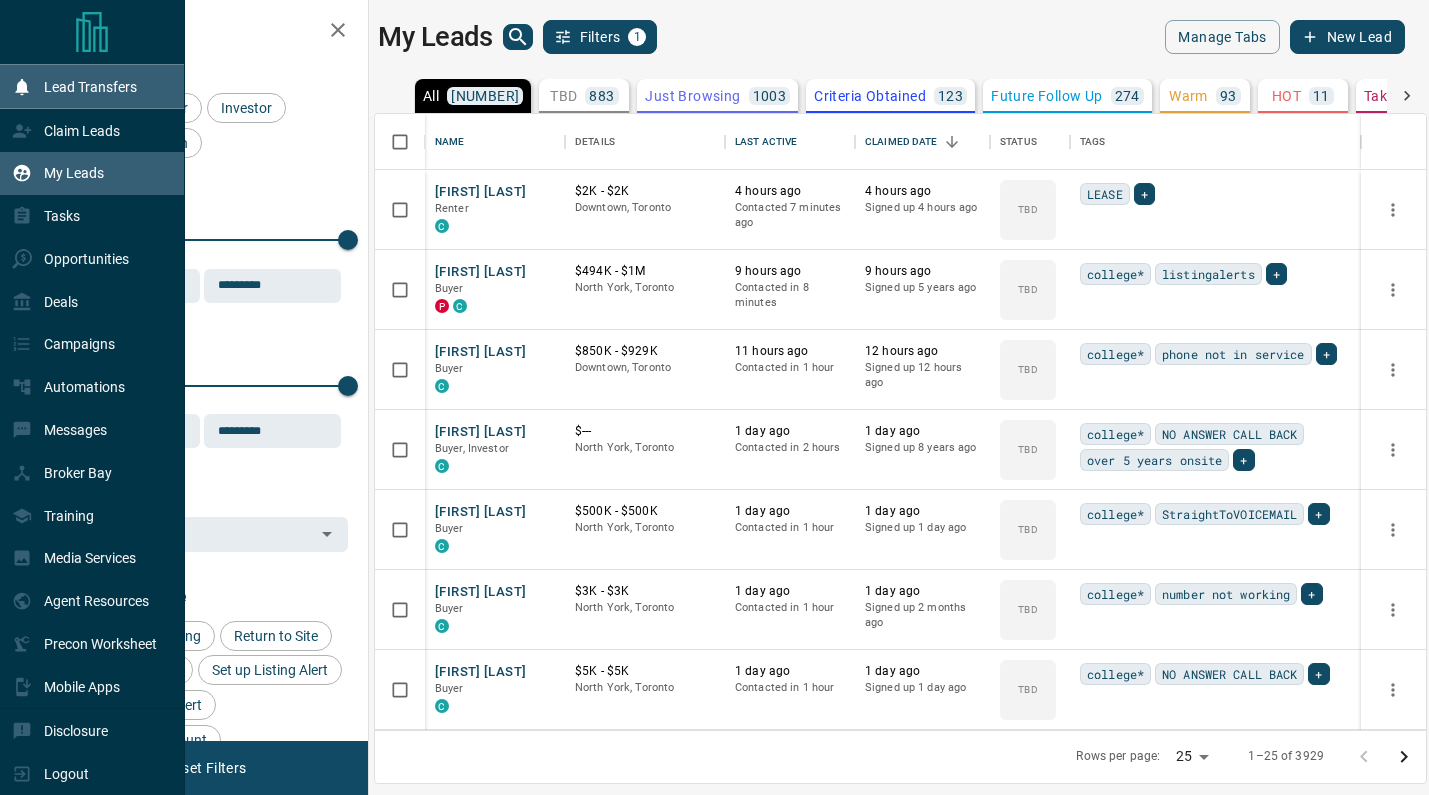 click on "Lead Transfers" at bounding box center (90, 87) 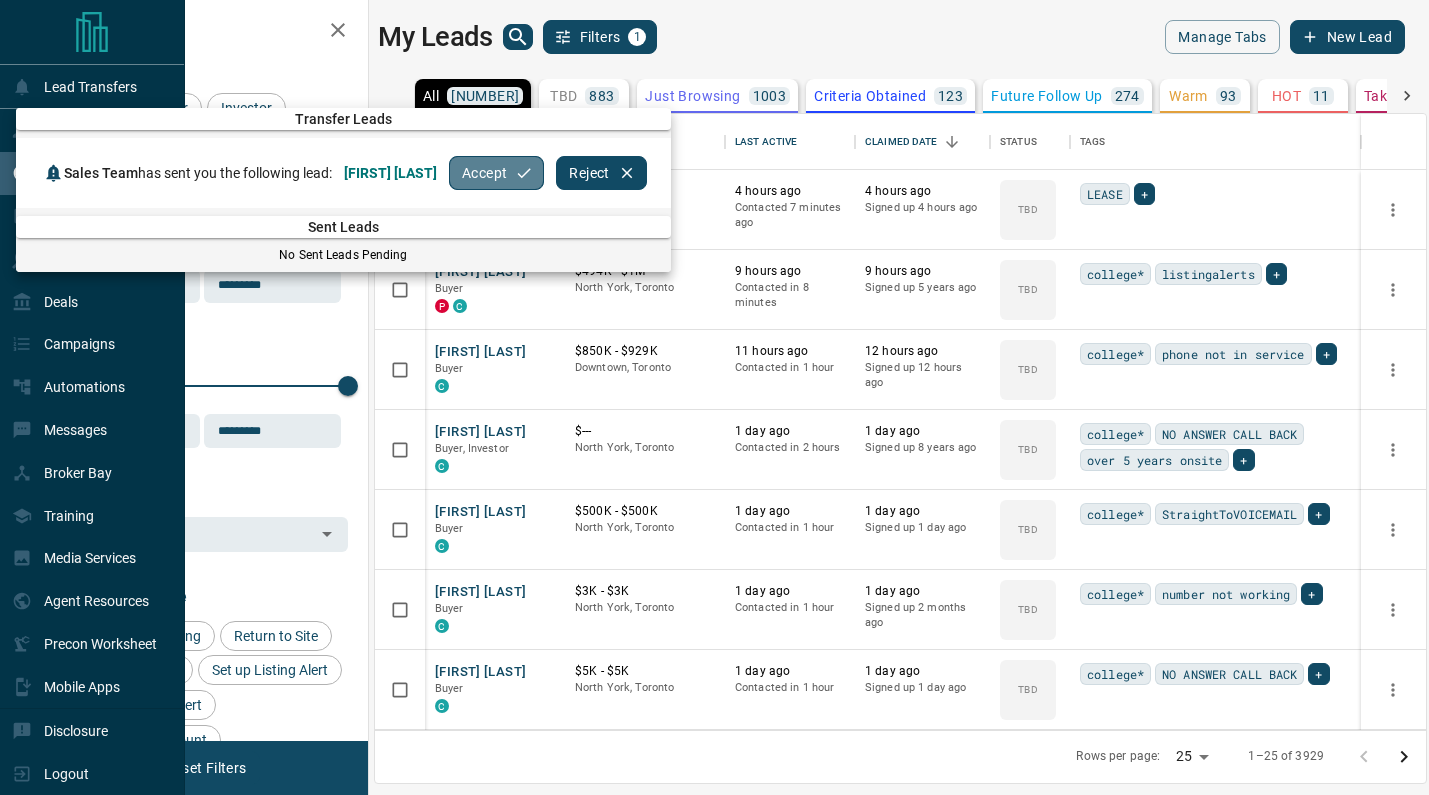 click on "Accept" at bounding box center [496, 173] 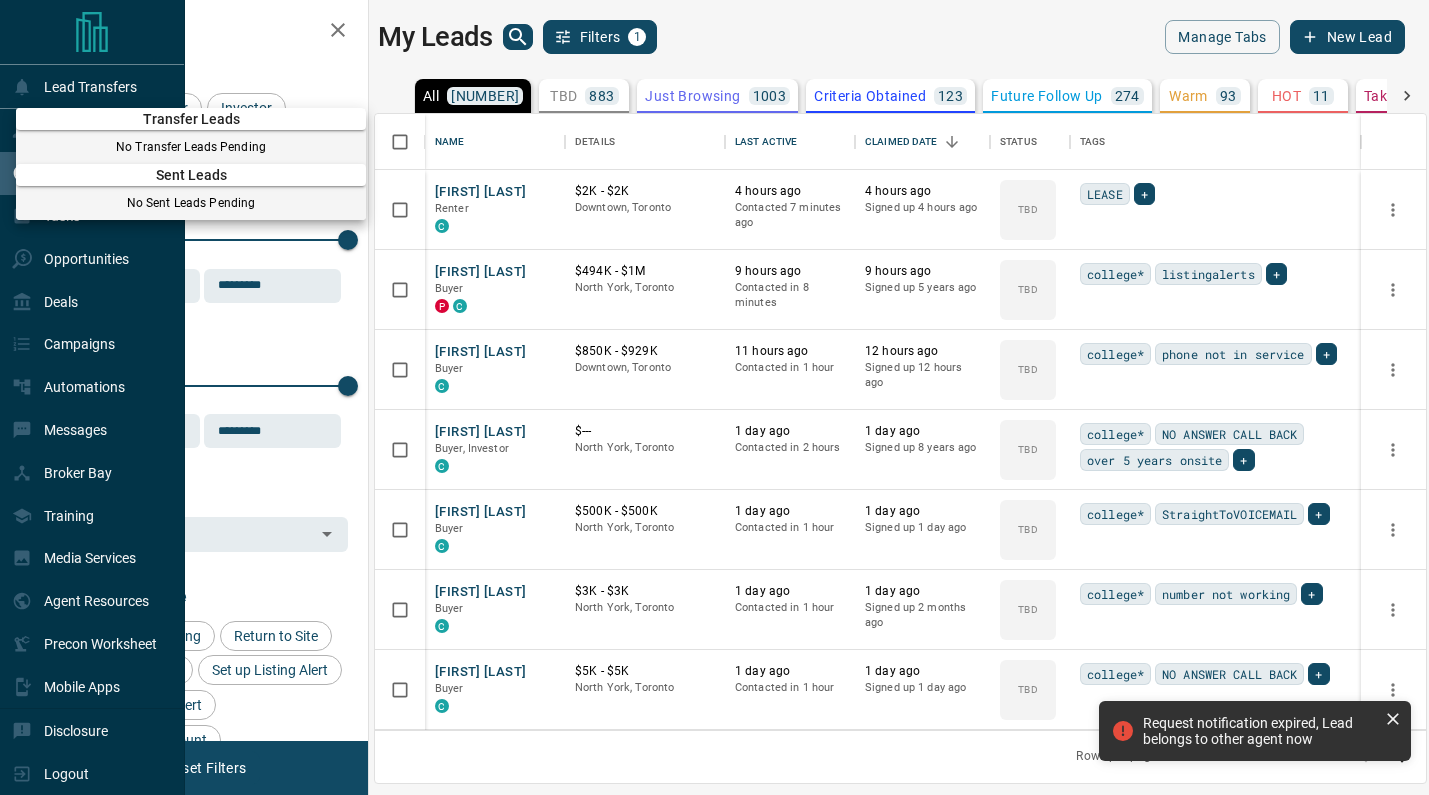 click at bounding box center (714, 397) 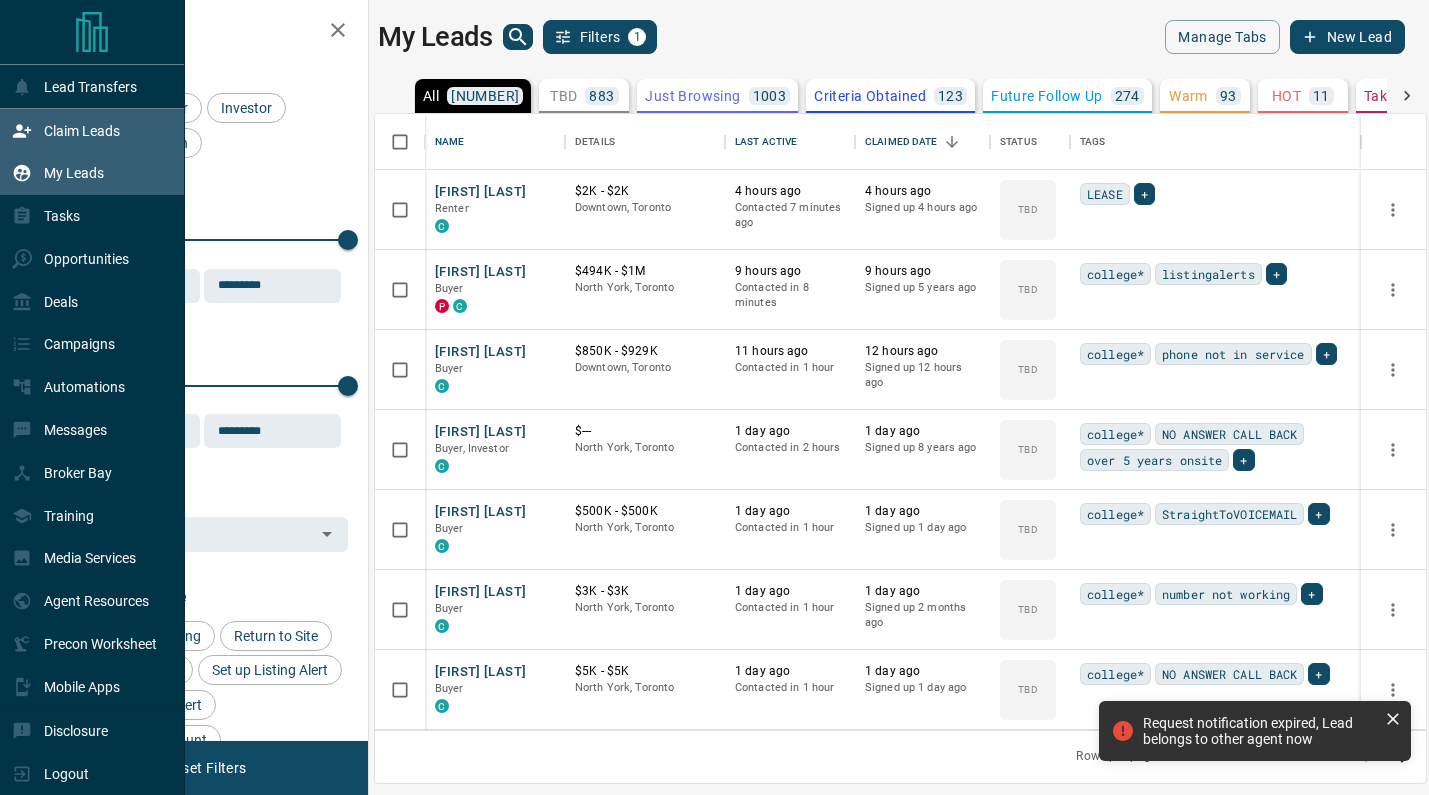 click on "Claim Leads" at bounding box center (82, 131) 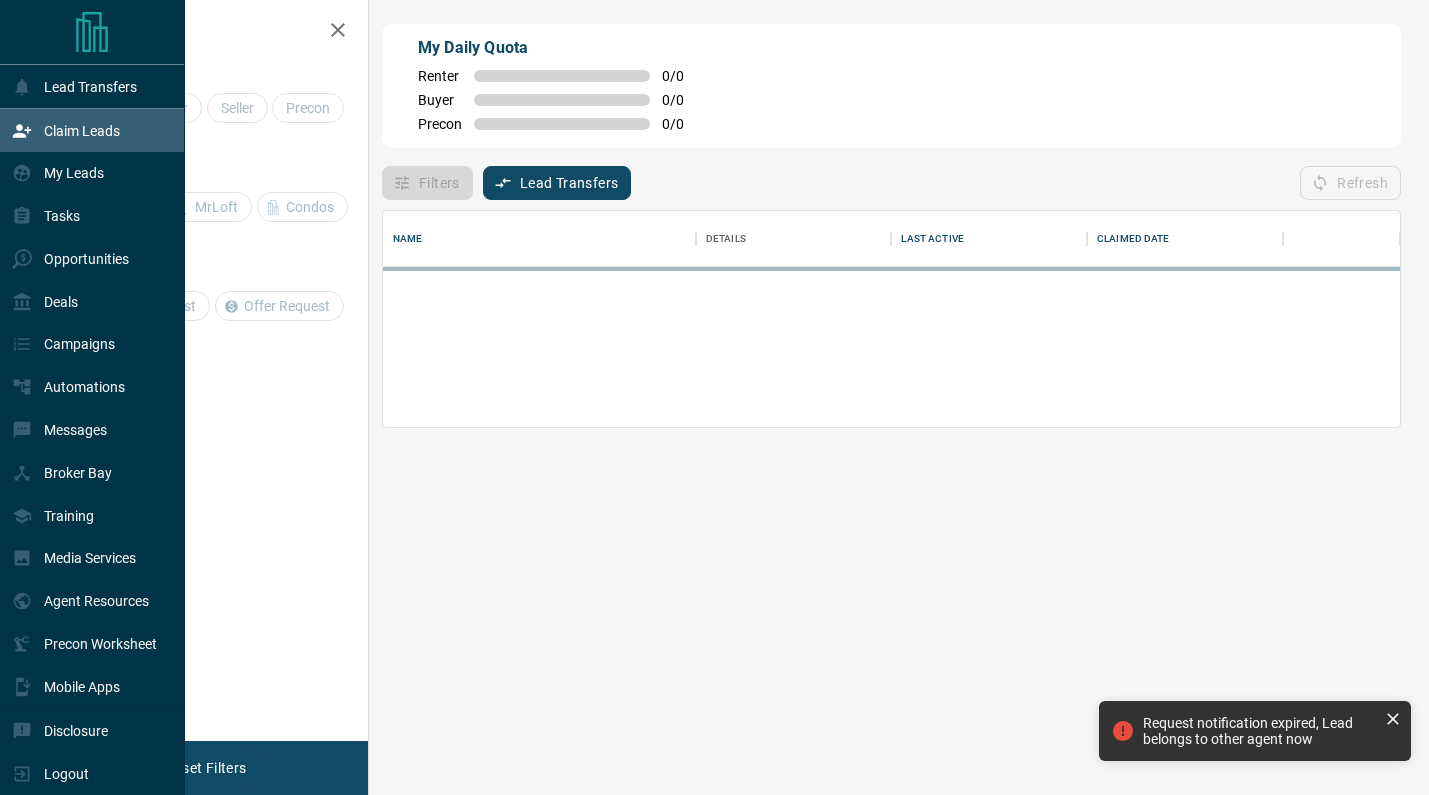 scroll, scrollTop: 216, scrollLeft: 1017, axis: both 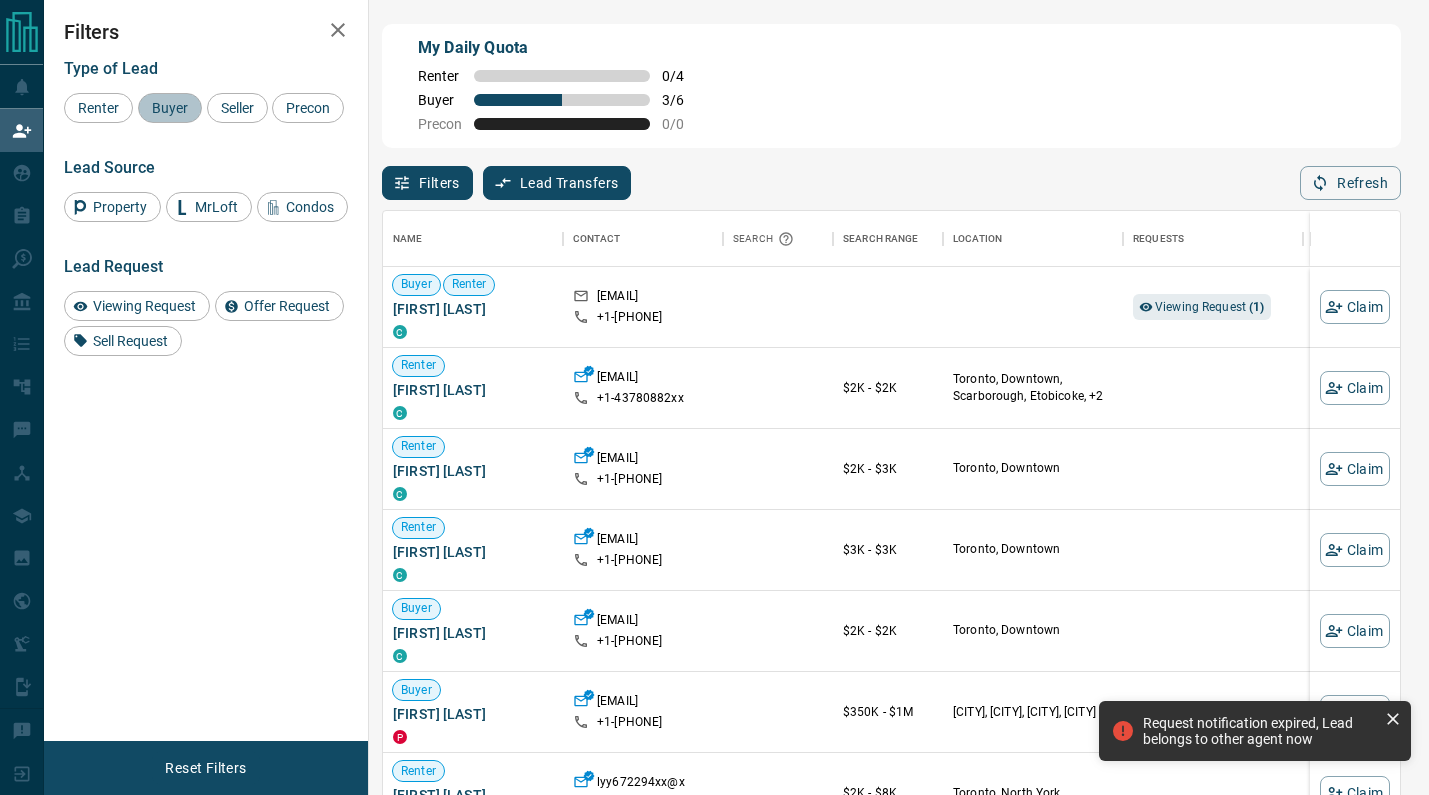 click on "Buyer" at bounding box center [170, 108] 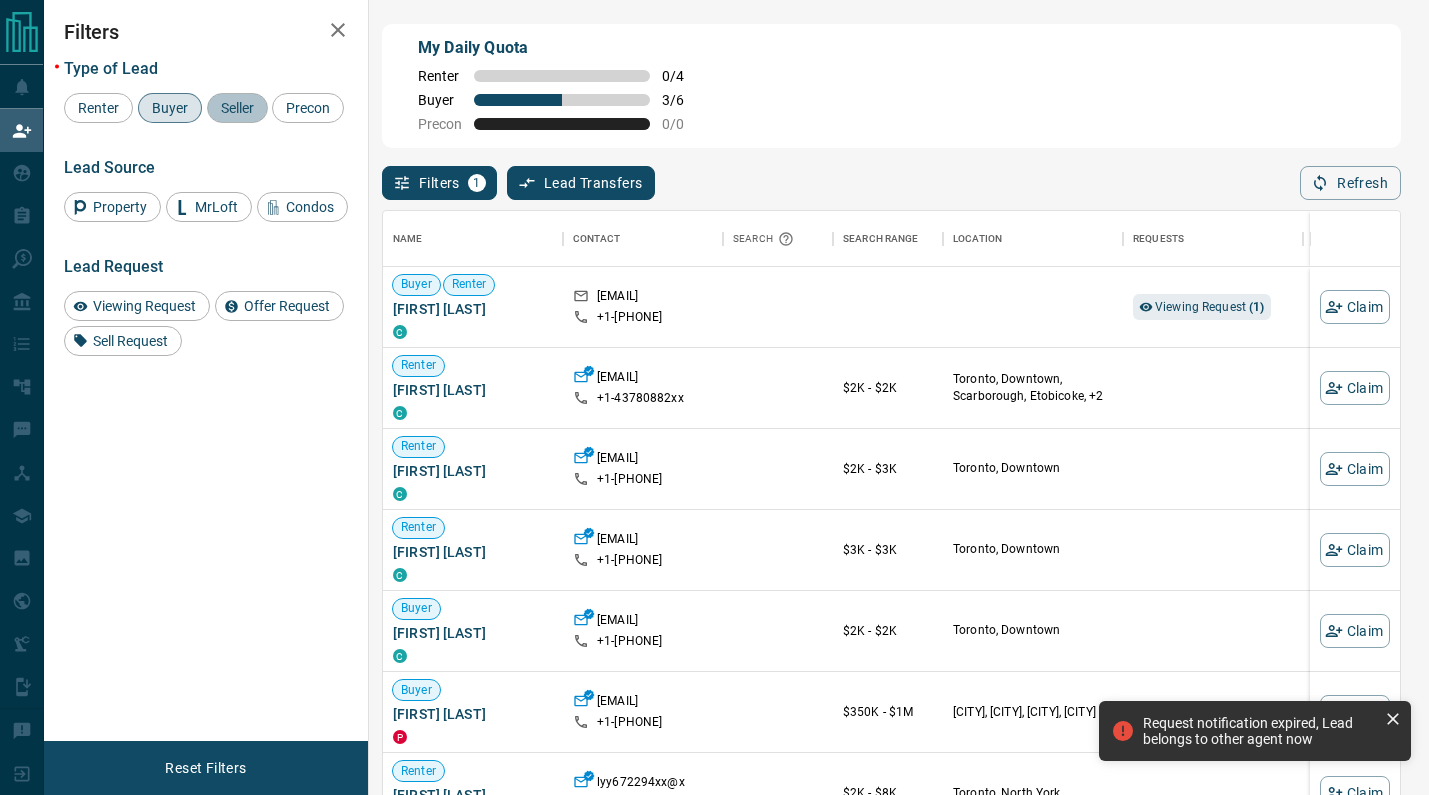 click on "Seller" at bounding box center [237, 108] 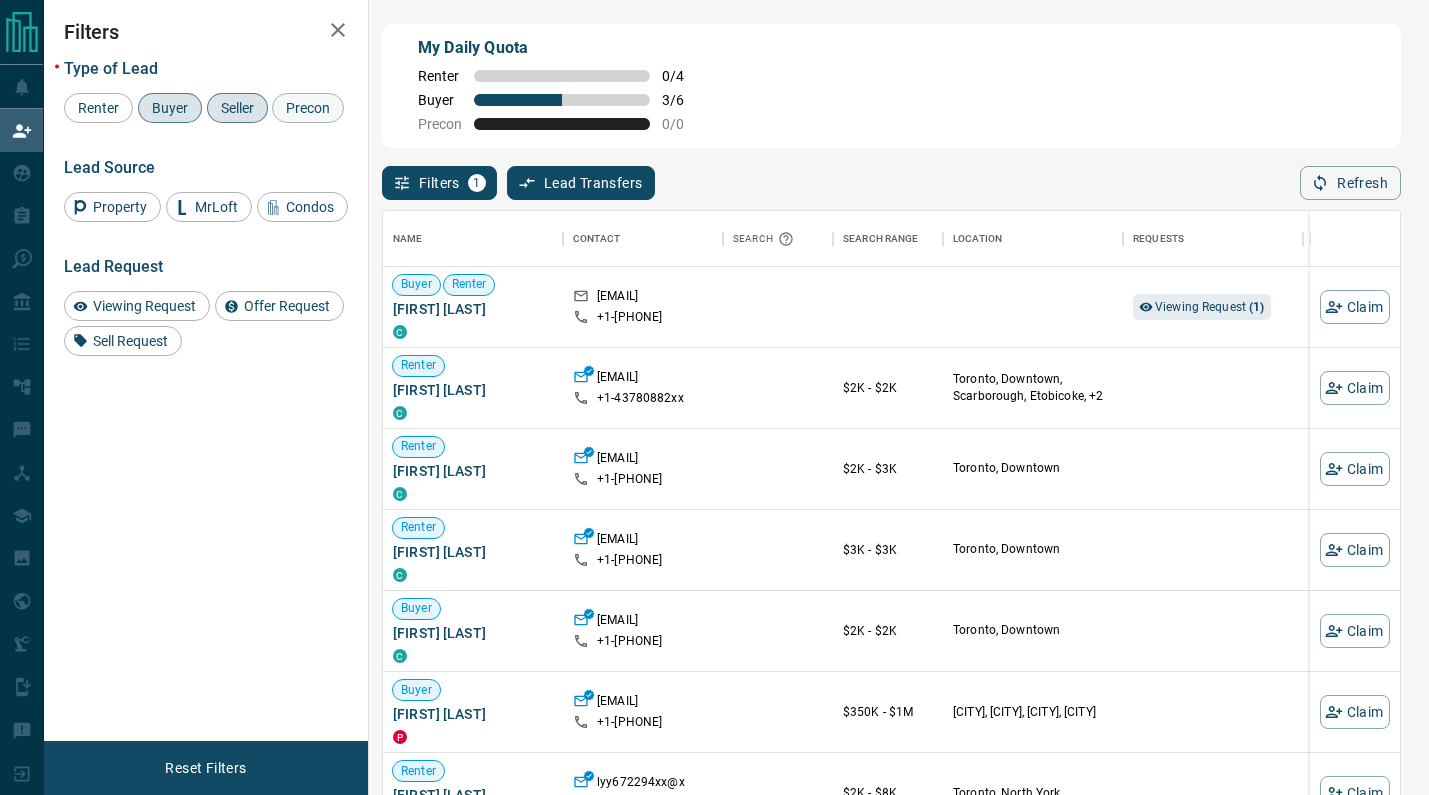 click on "Precon" at bounding box center [308, 108] 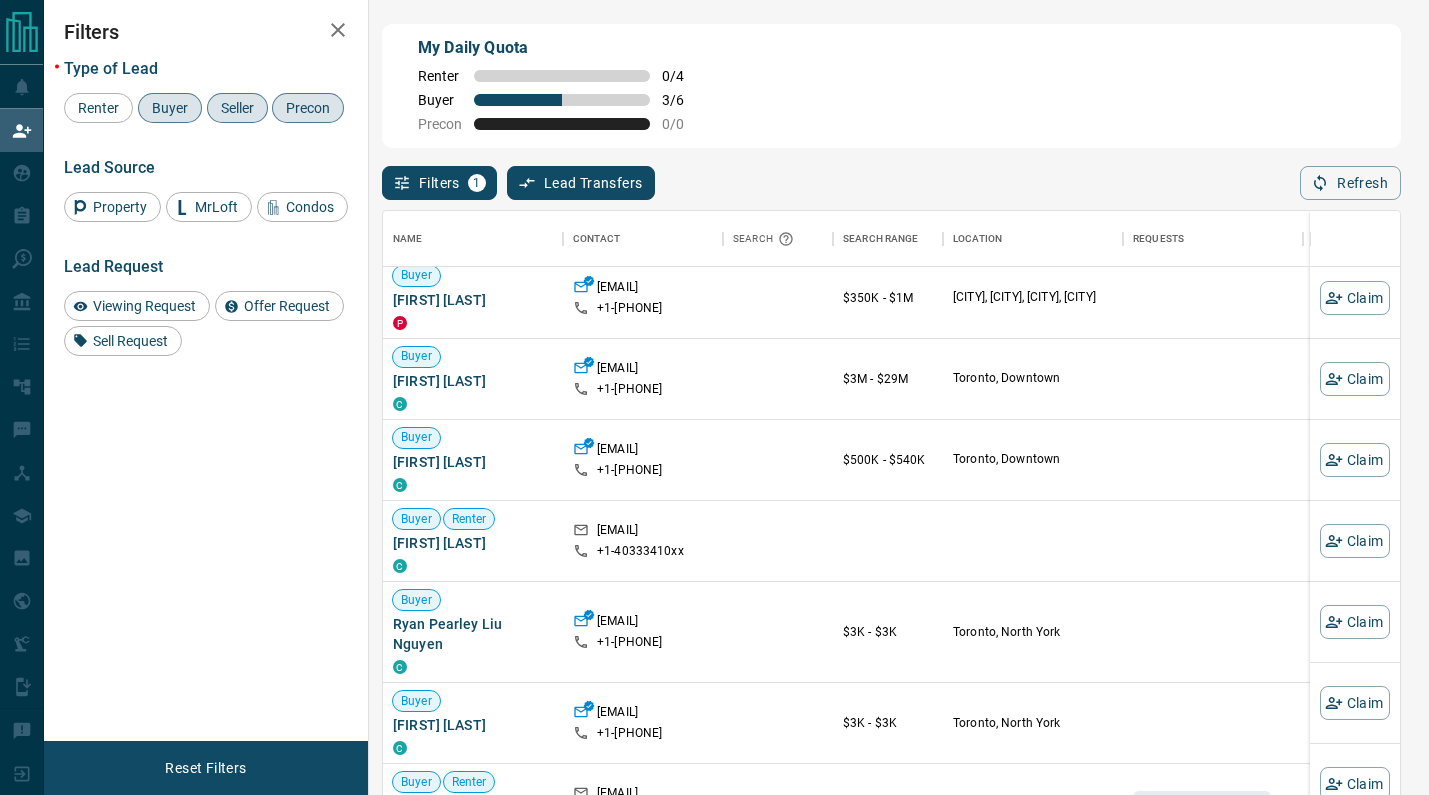 scroll, scrollTop: 173, scrollLeft: 0, axis: vertical 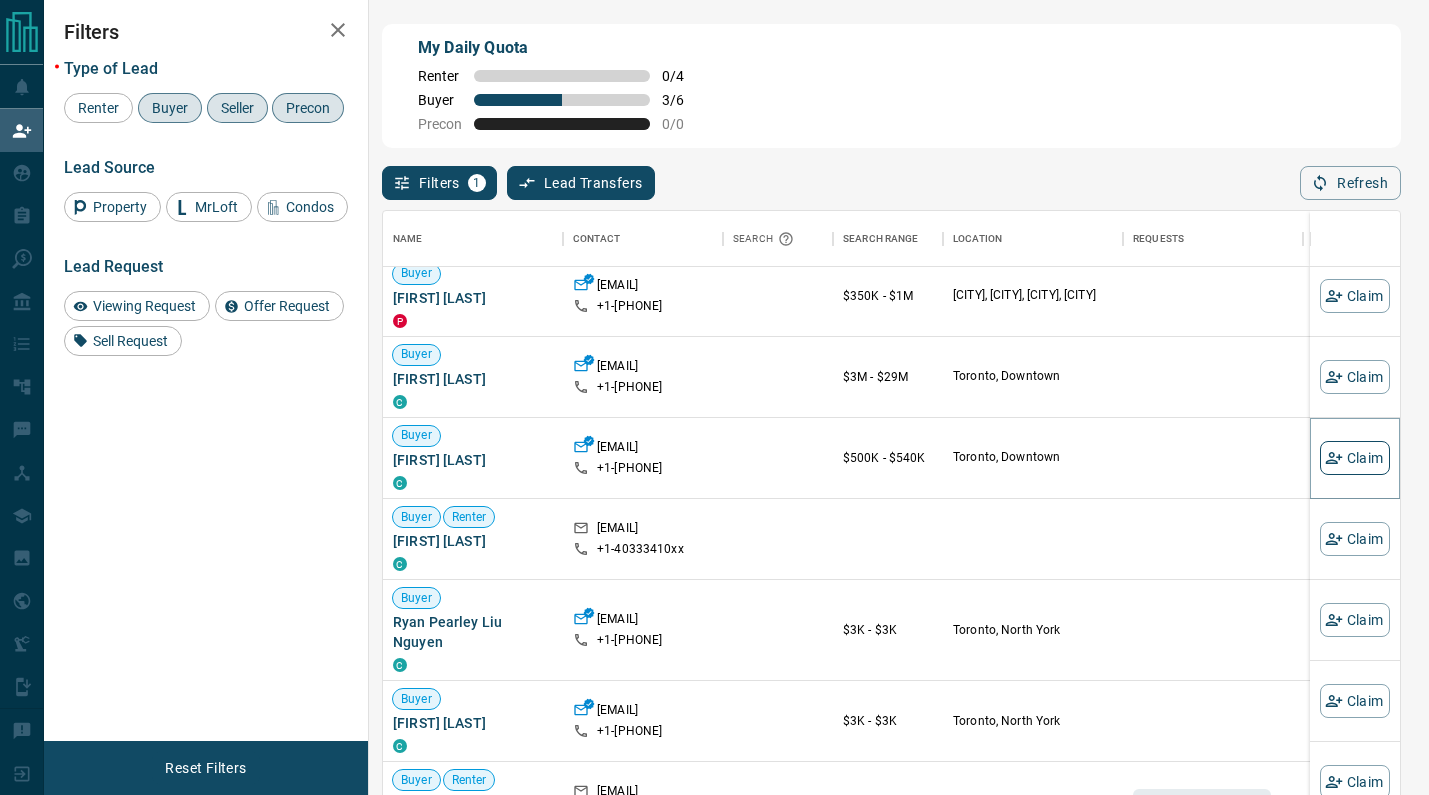 click on "Claim" at bounding box center [1355, 458] 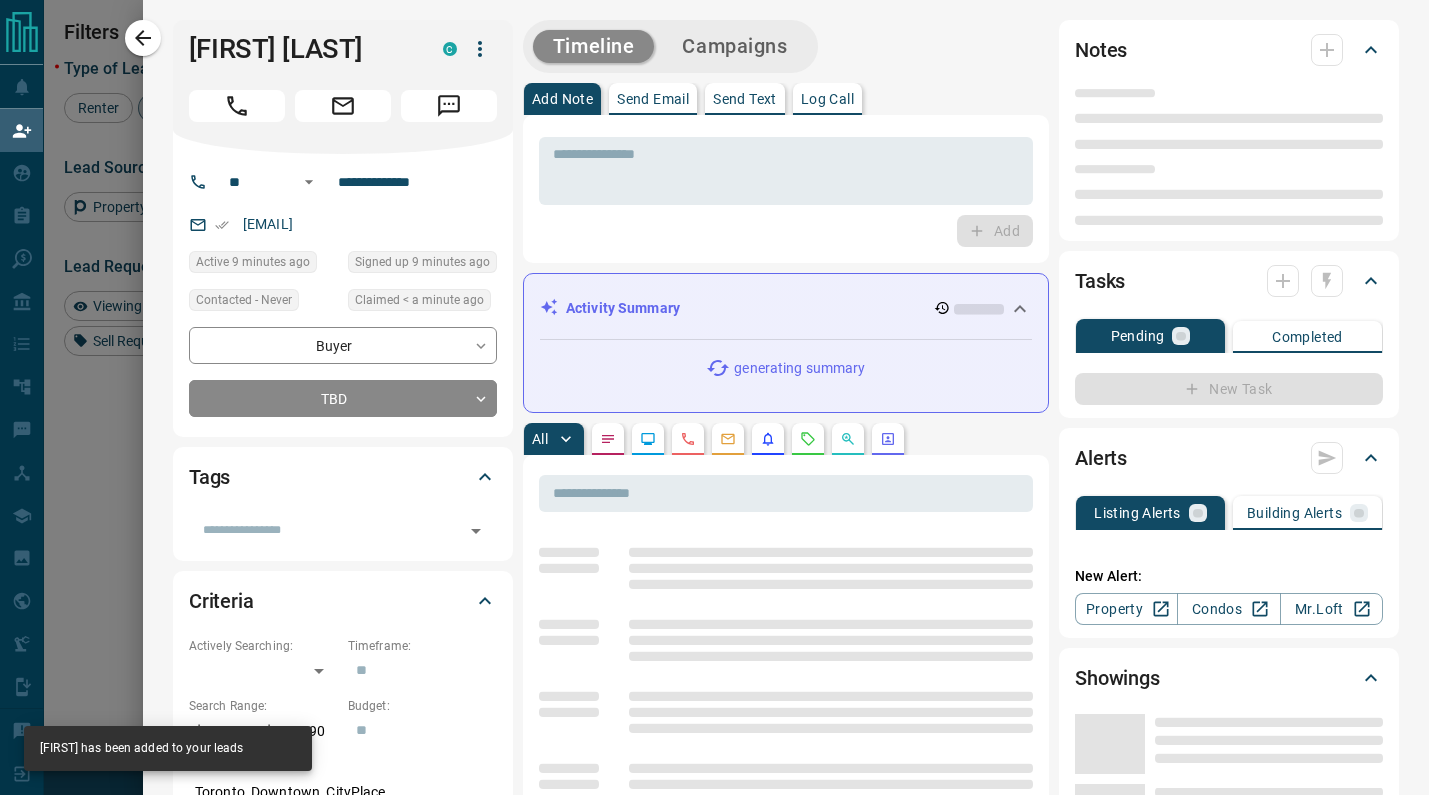 type on "**" 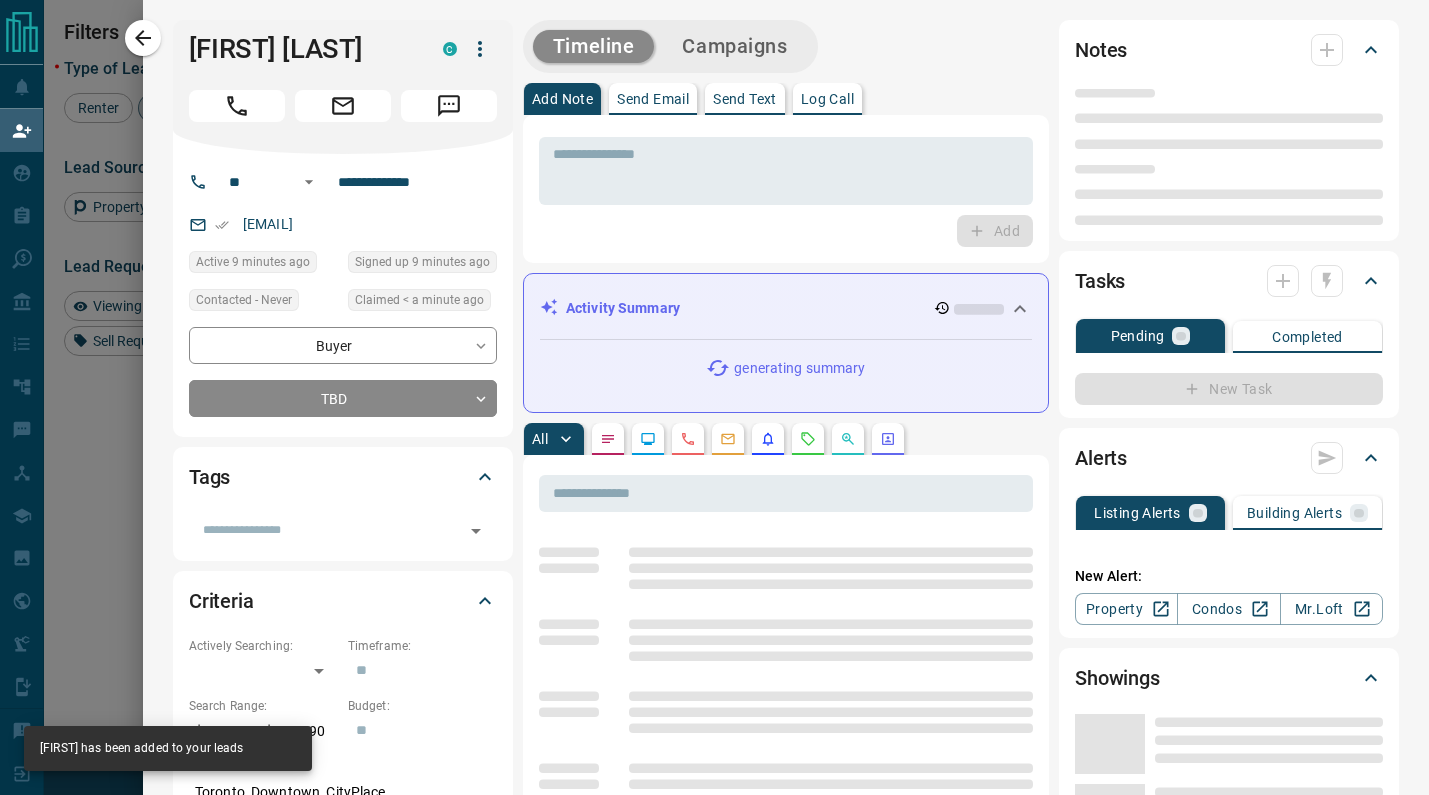 type on "**********" 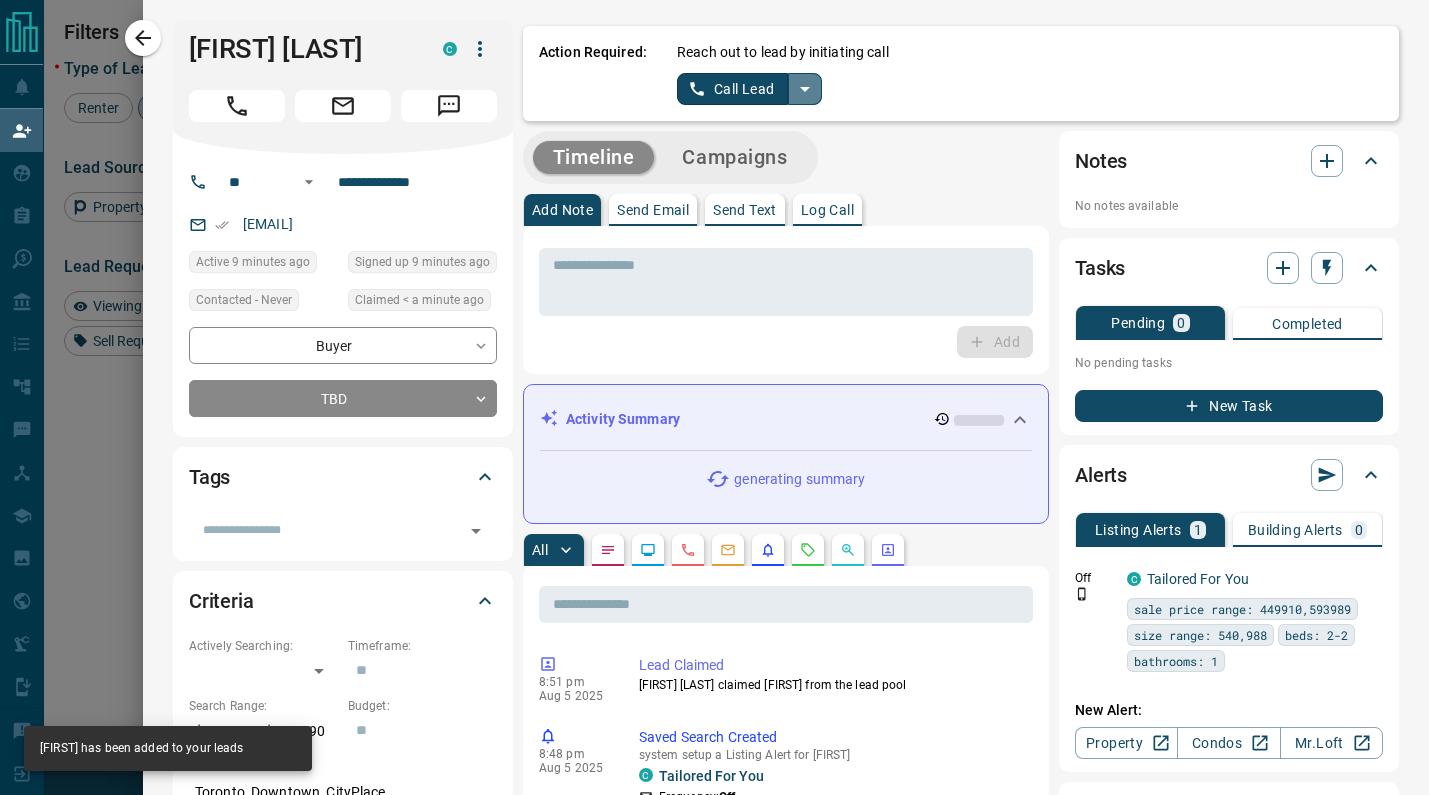 click 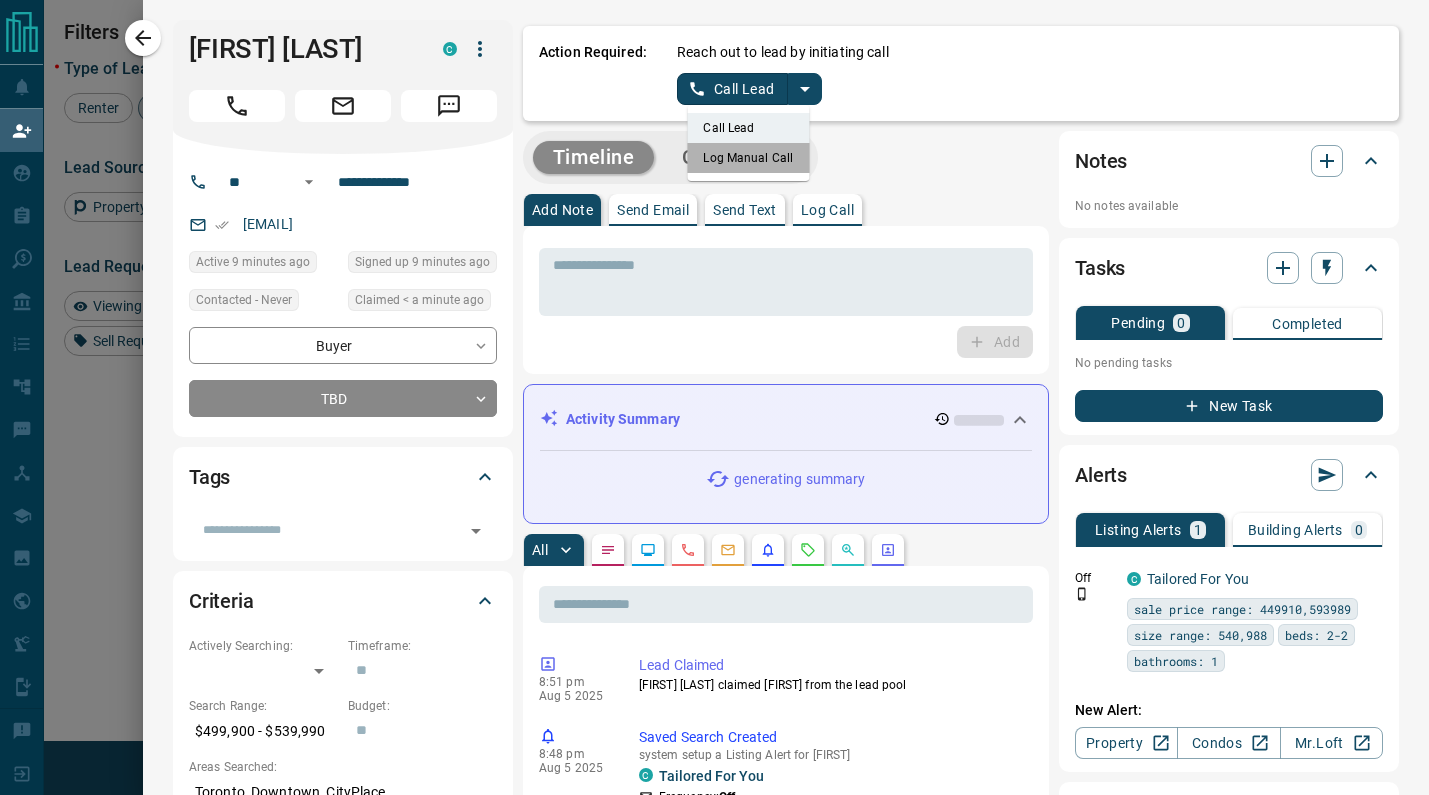 click on "Log Manual Call" at bounding box center (748, 158) 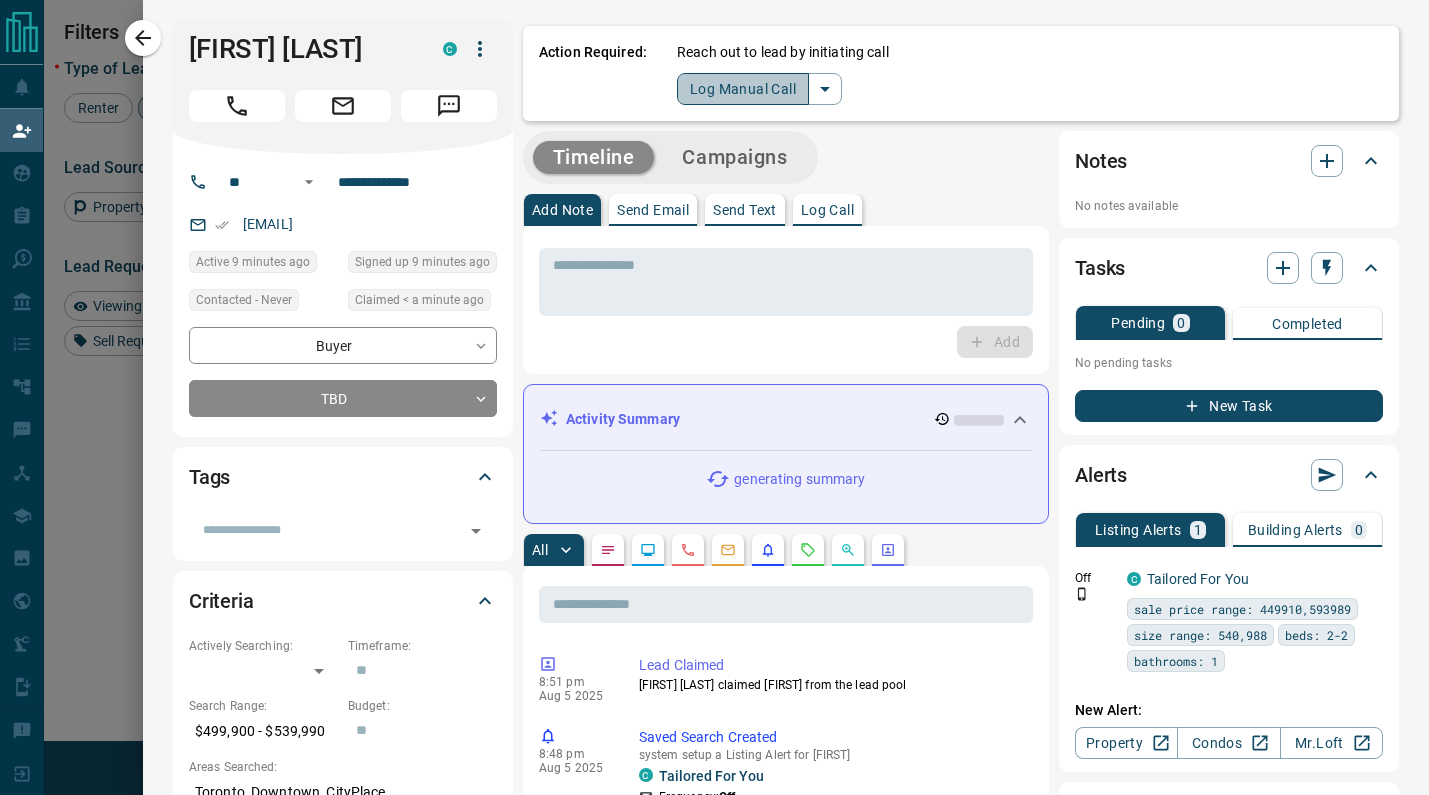 click on "Log Manual Call" at bounding box center [743, 89] 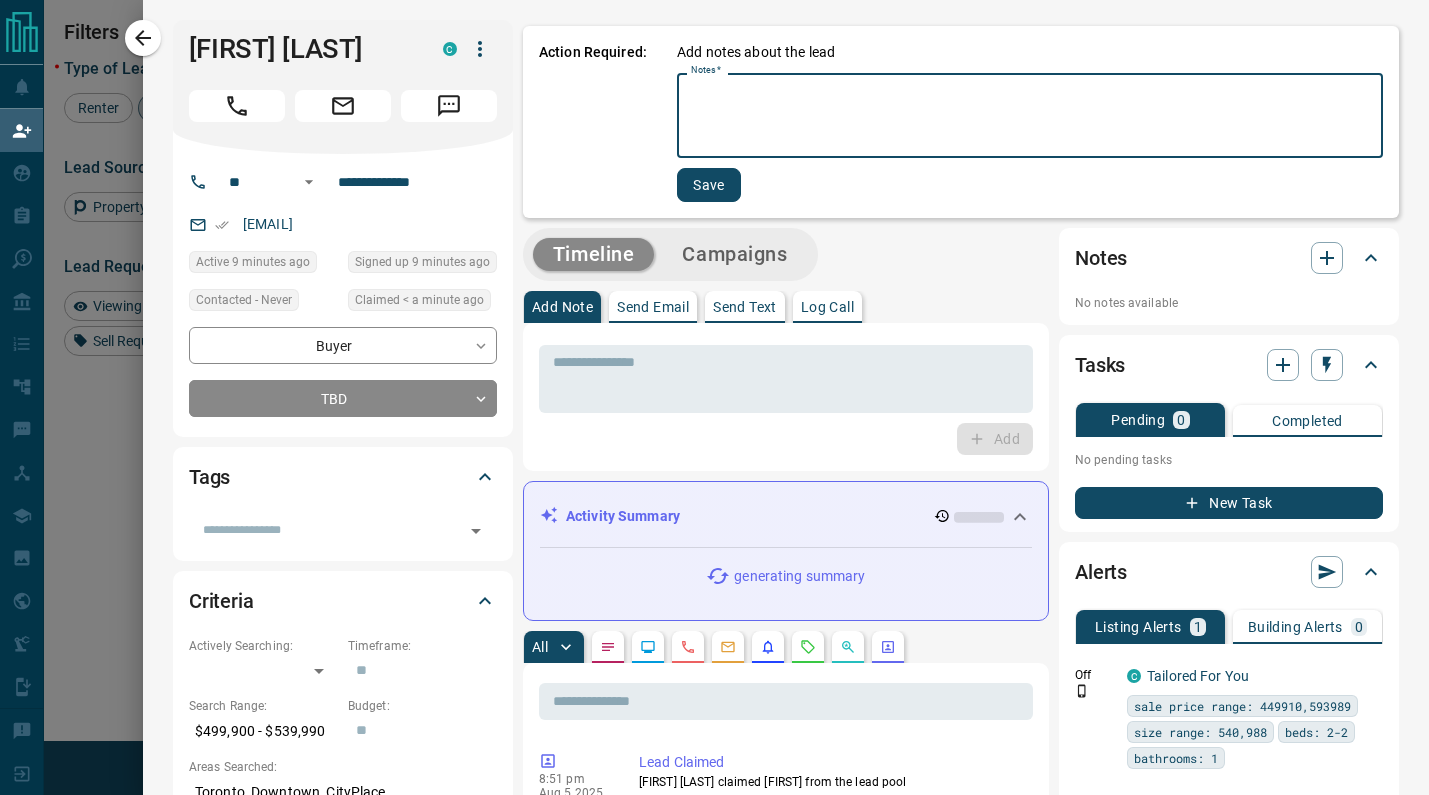 click on "Notes   *" at bounding box center (1030, 116) 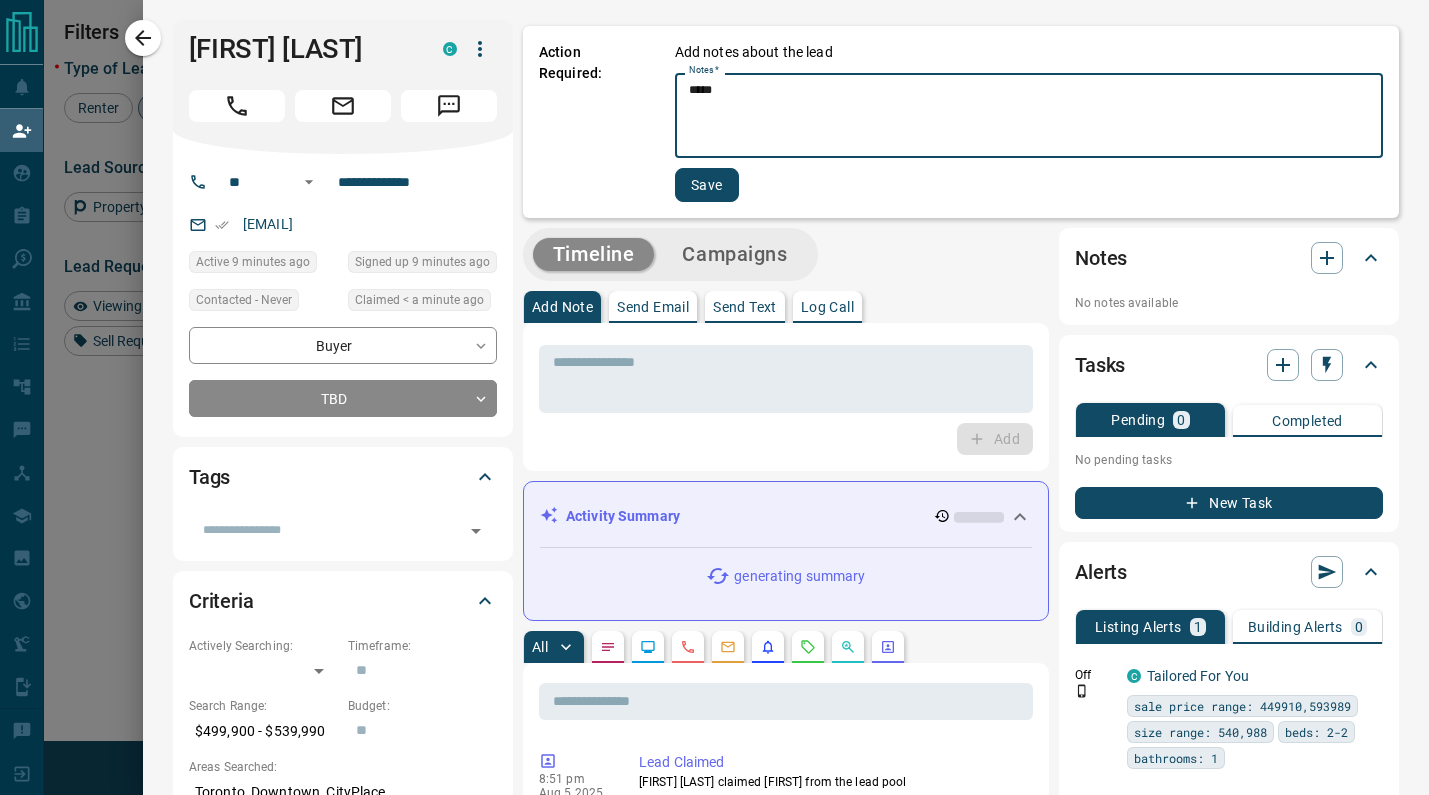 type on "****" 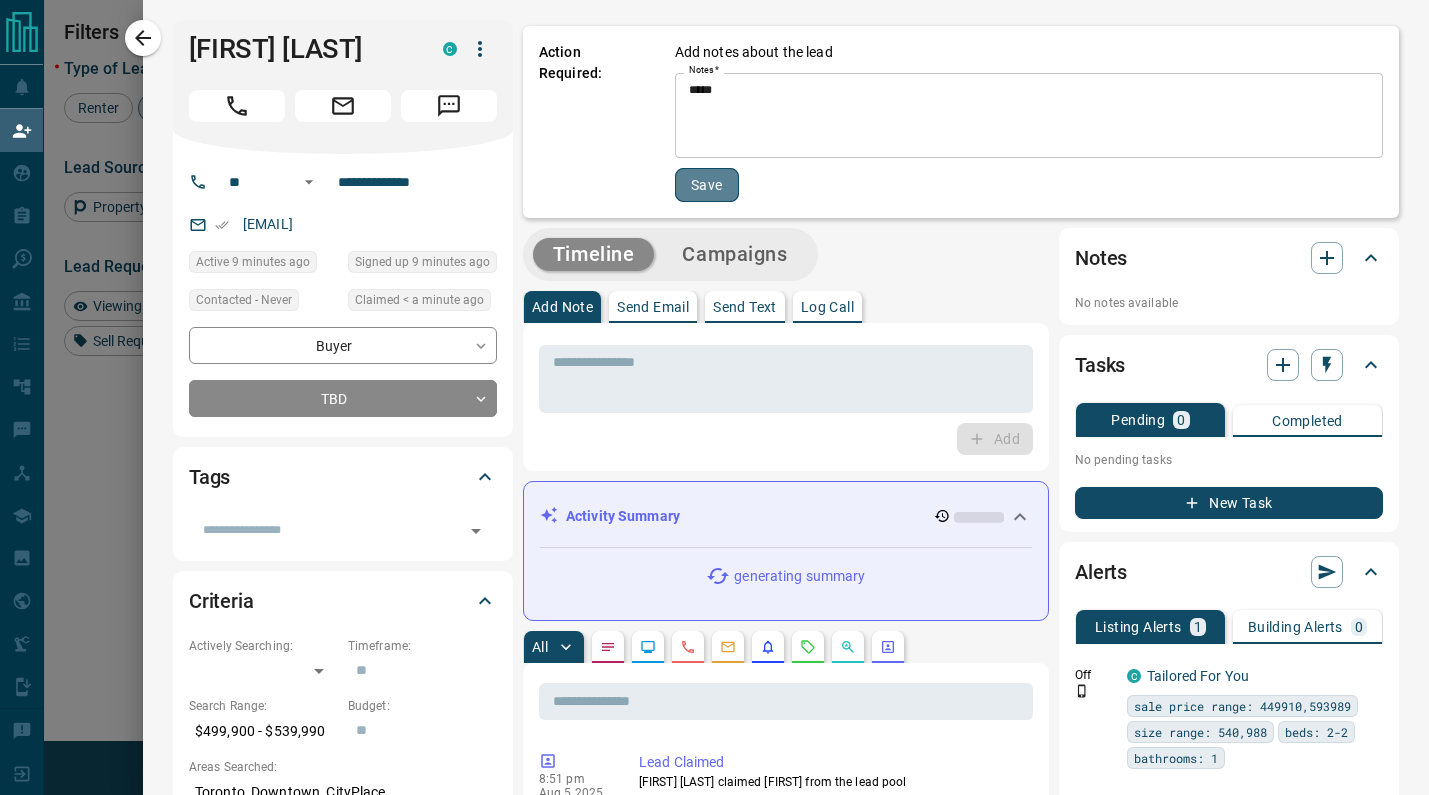 click on "Save" at bounding box center (707, 185) 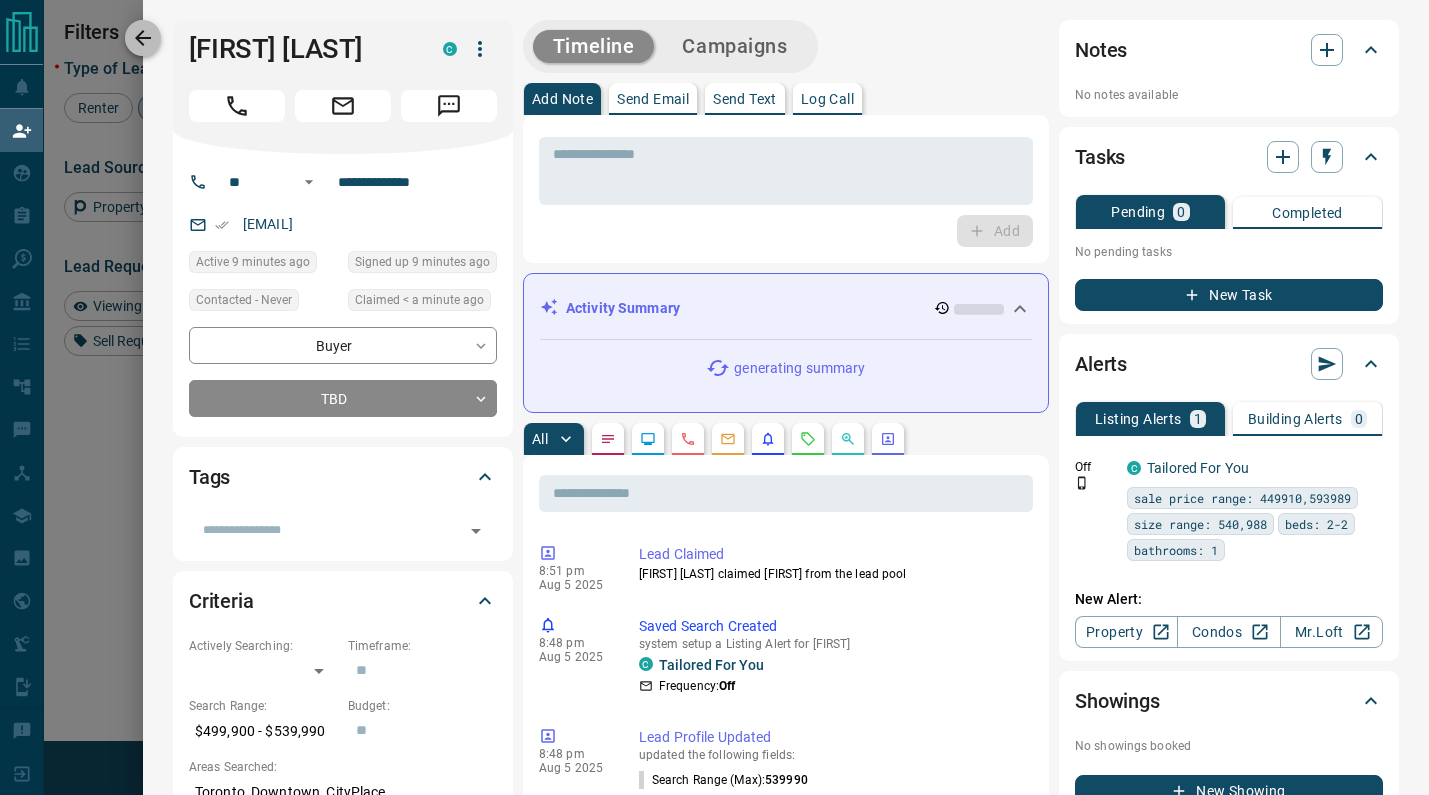 click 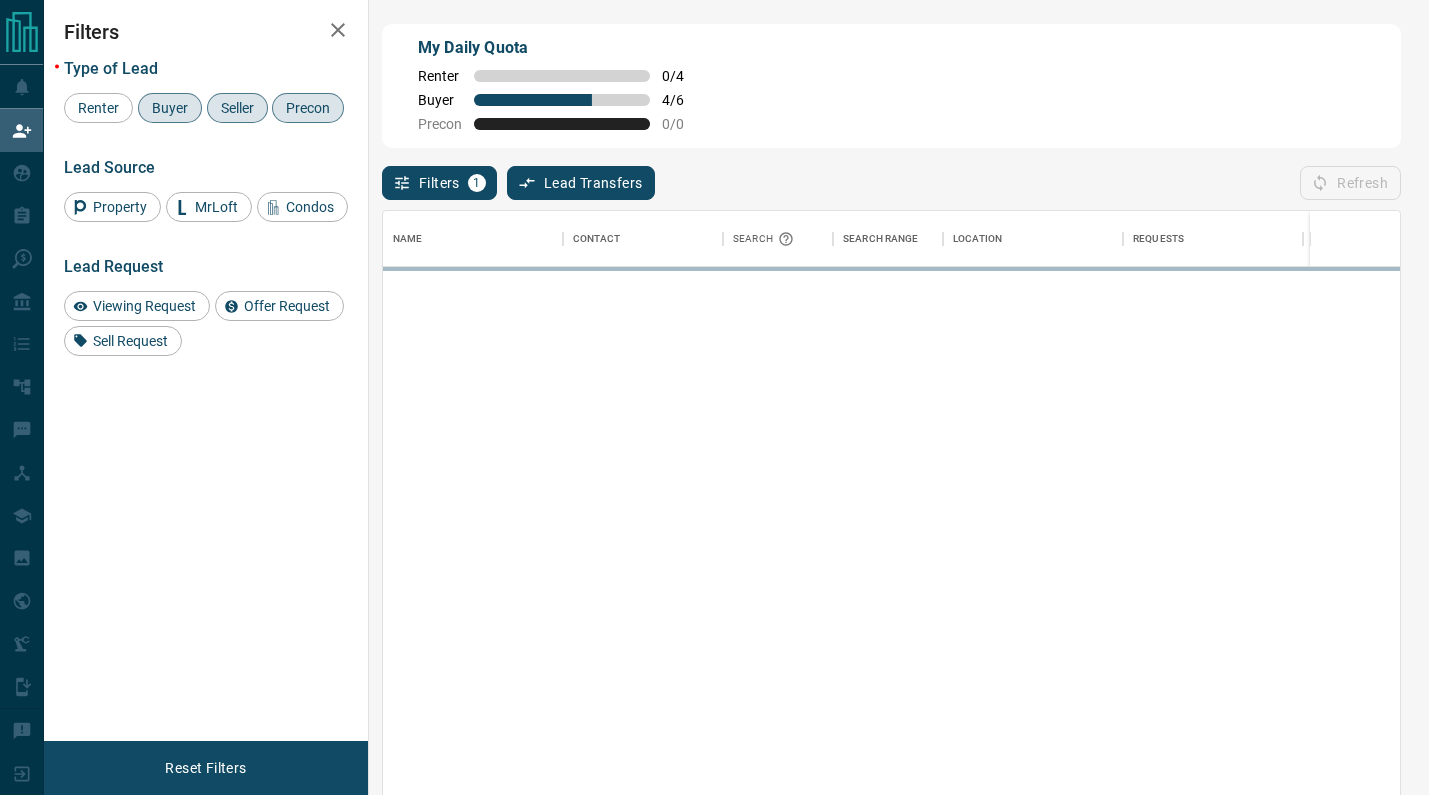 scroll, scrollTop: 1, scrollLeft: 1, axis: both 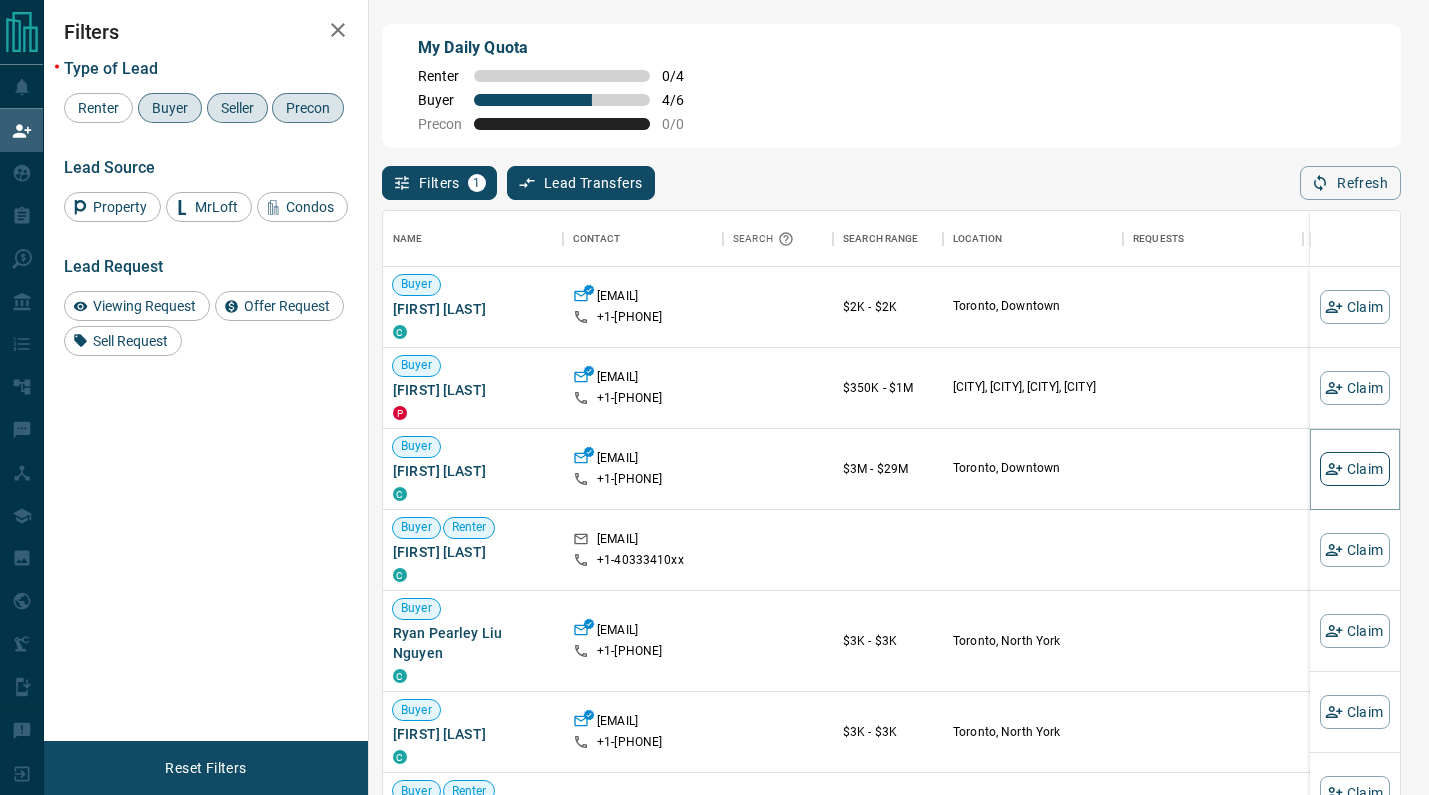 click on "Claim" at bounding box center [1355, 469] 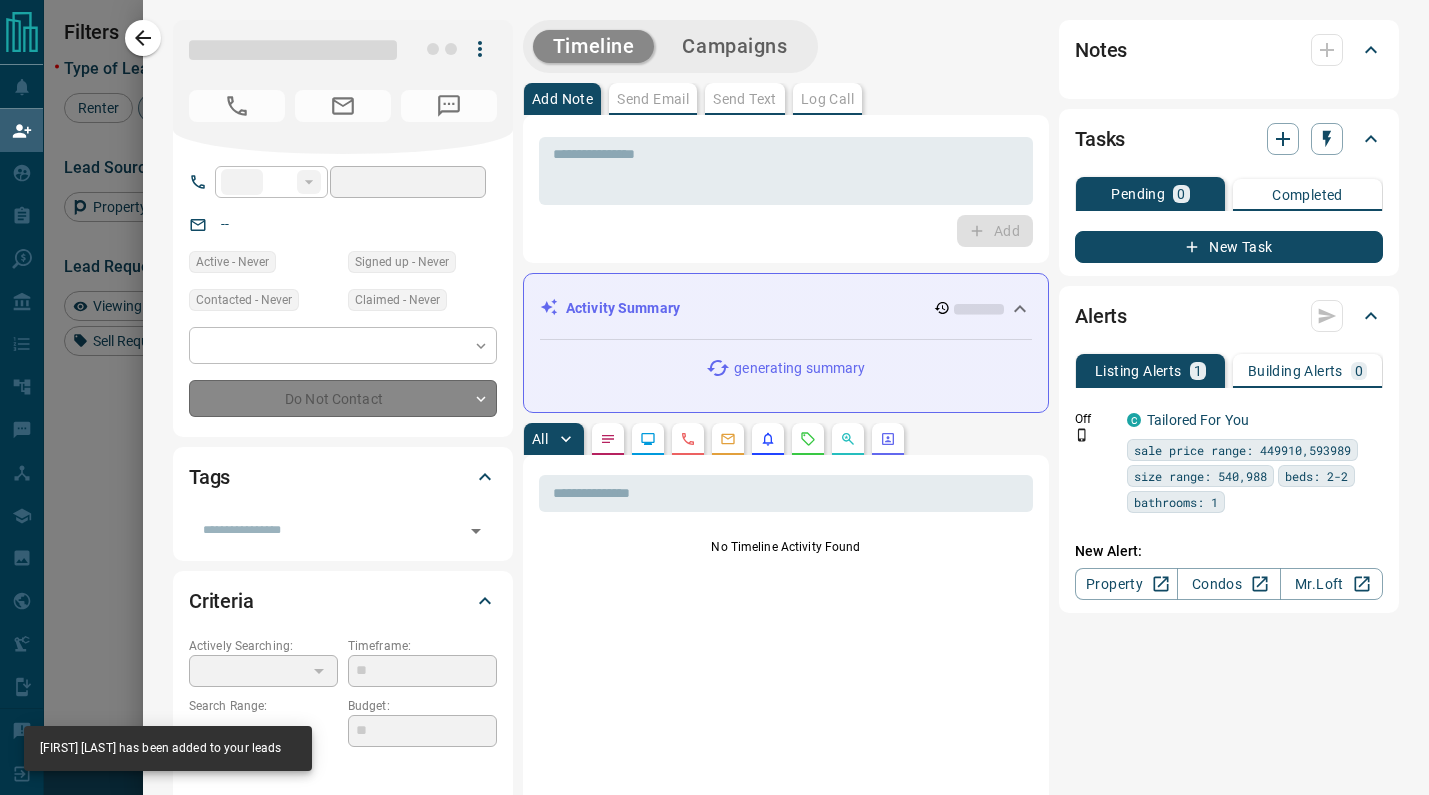 type on "**" 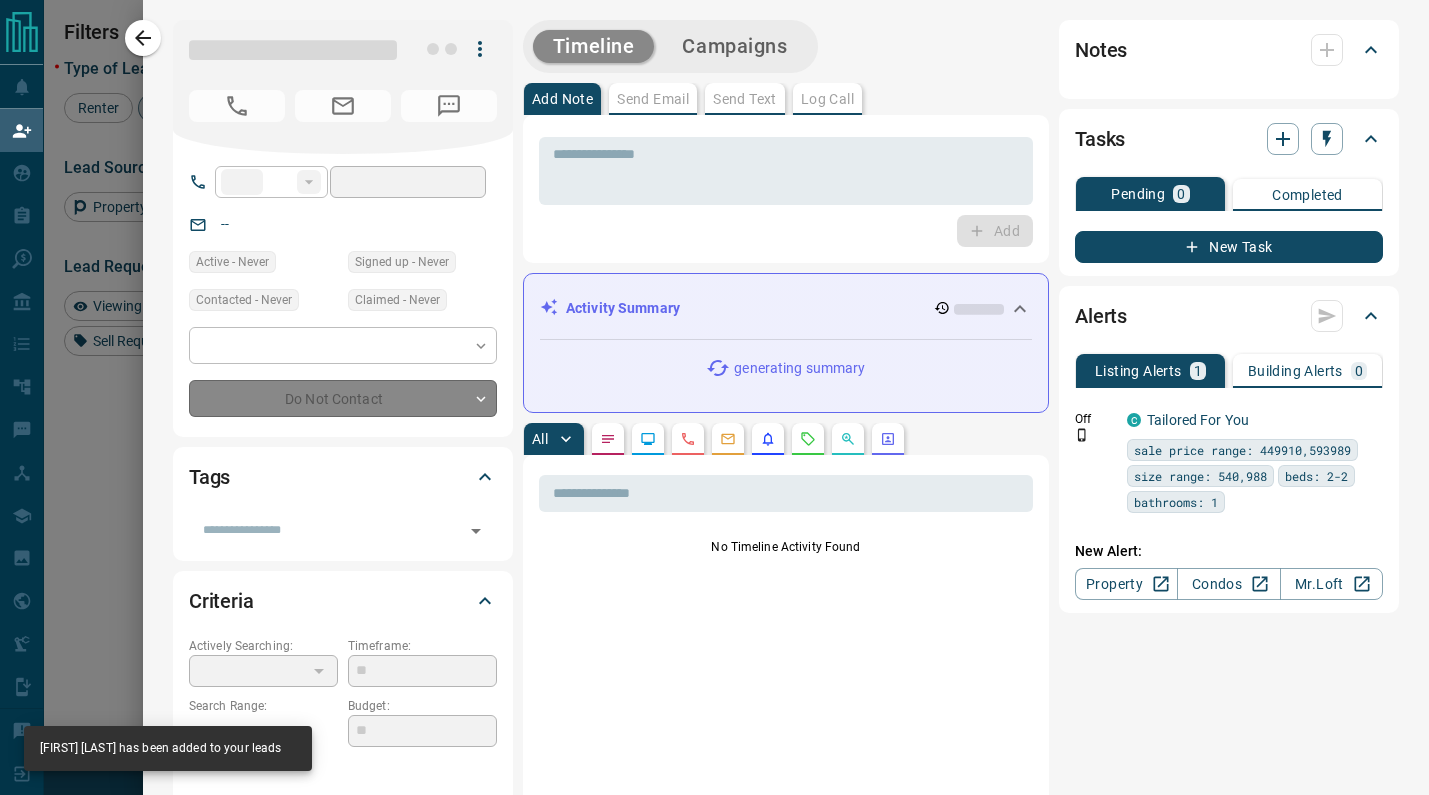 type on "**********" 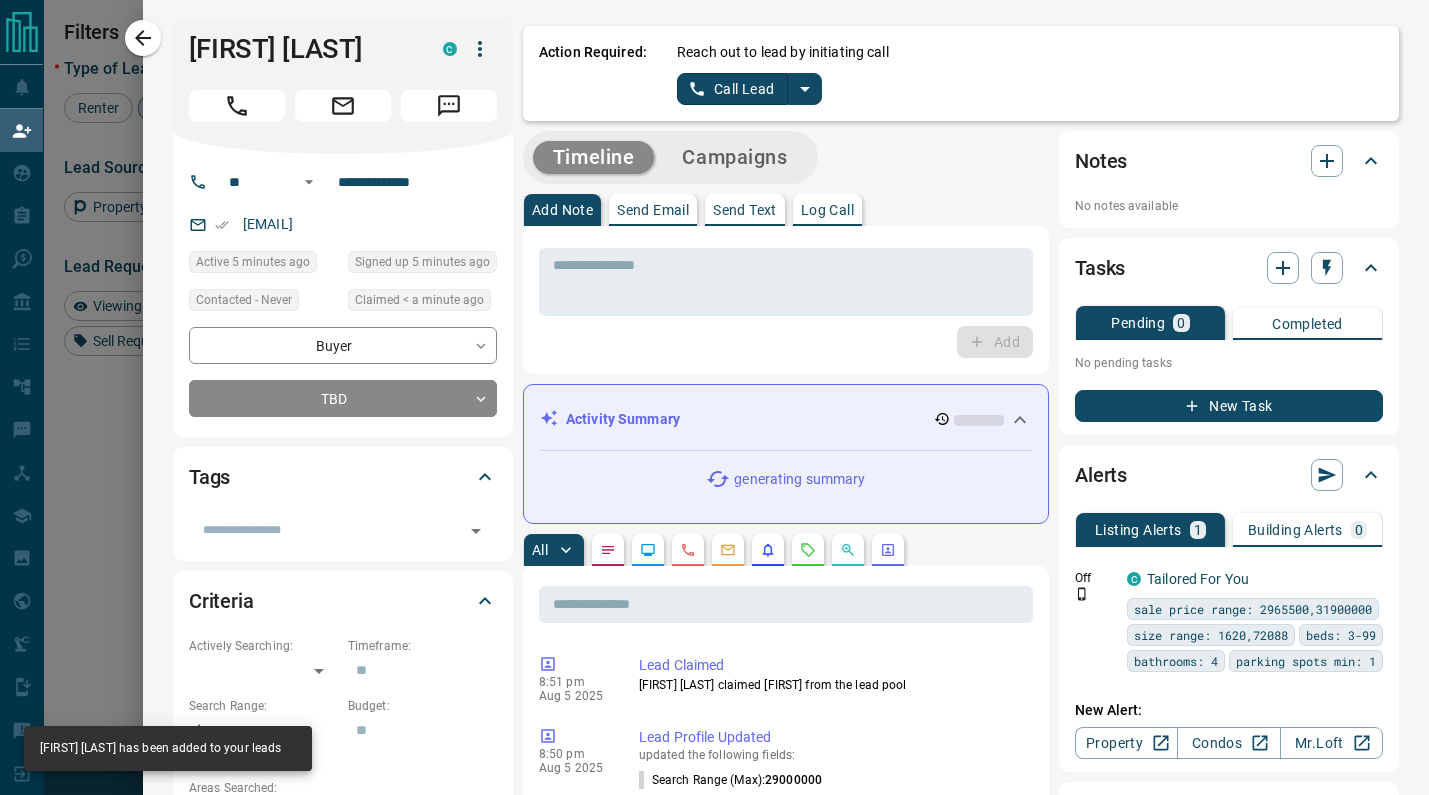 click 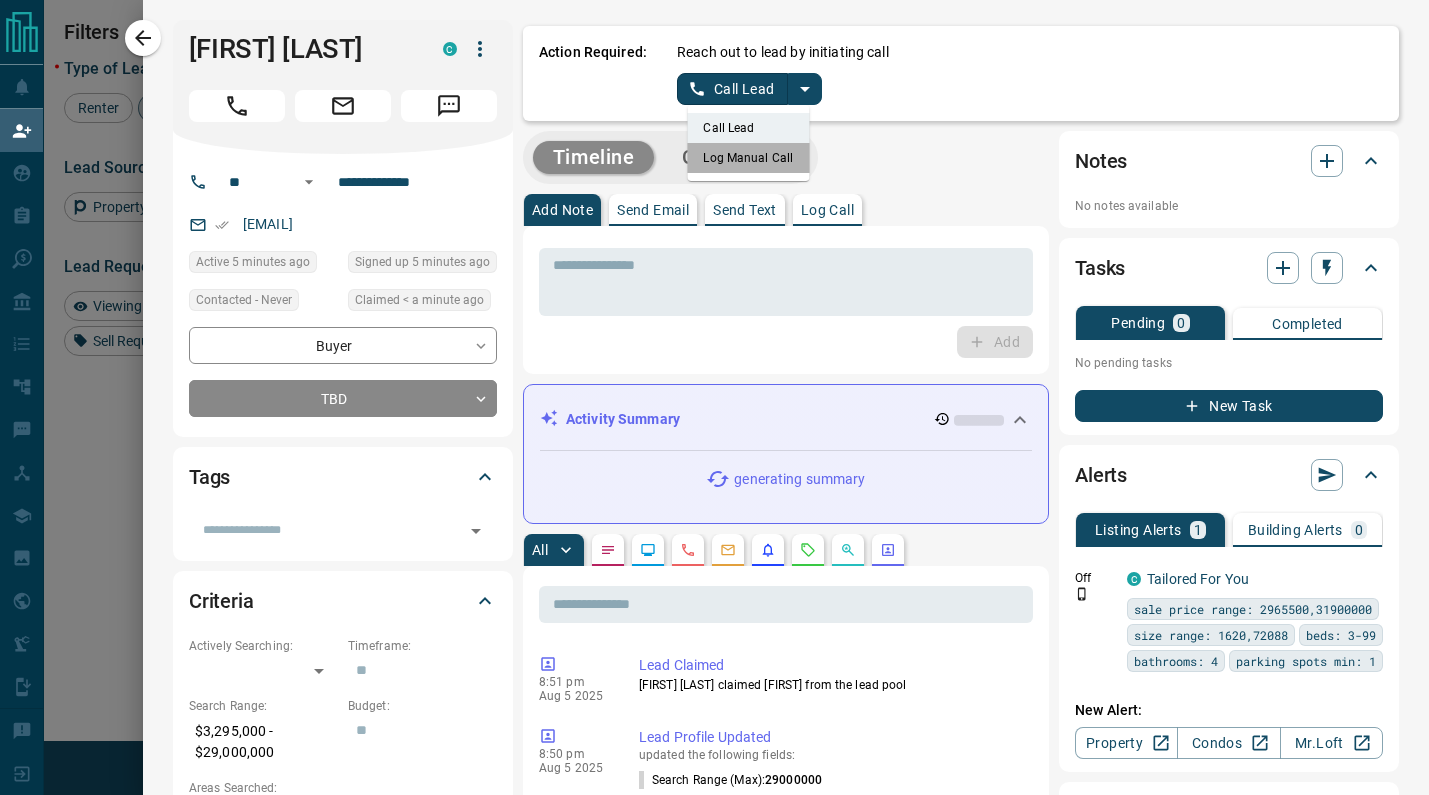 click on "Log Manual Call" at bounding box center [748, 158] 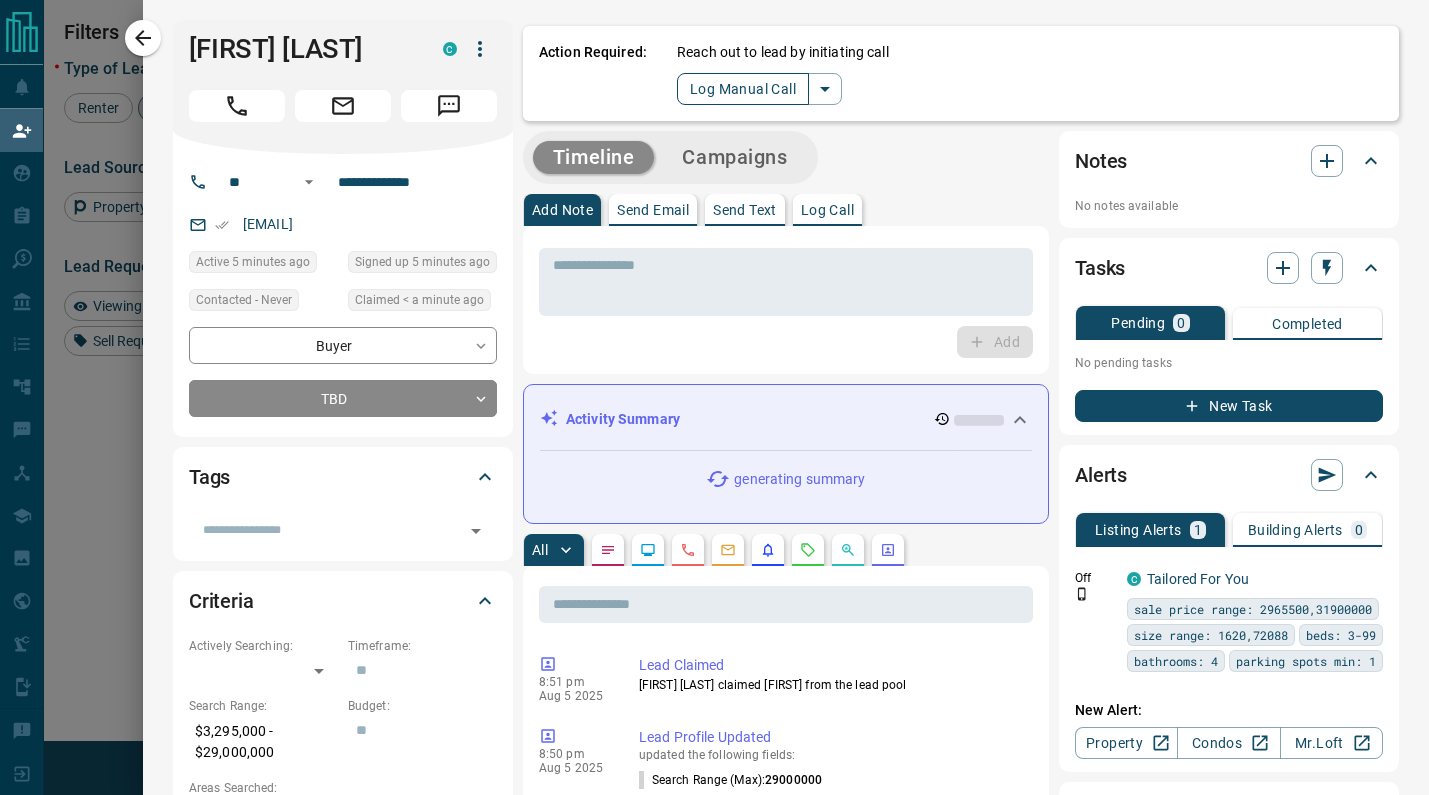 click on "Log Manual Call" at bounding box center (743, 89) 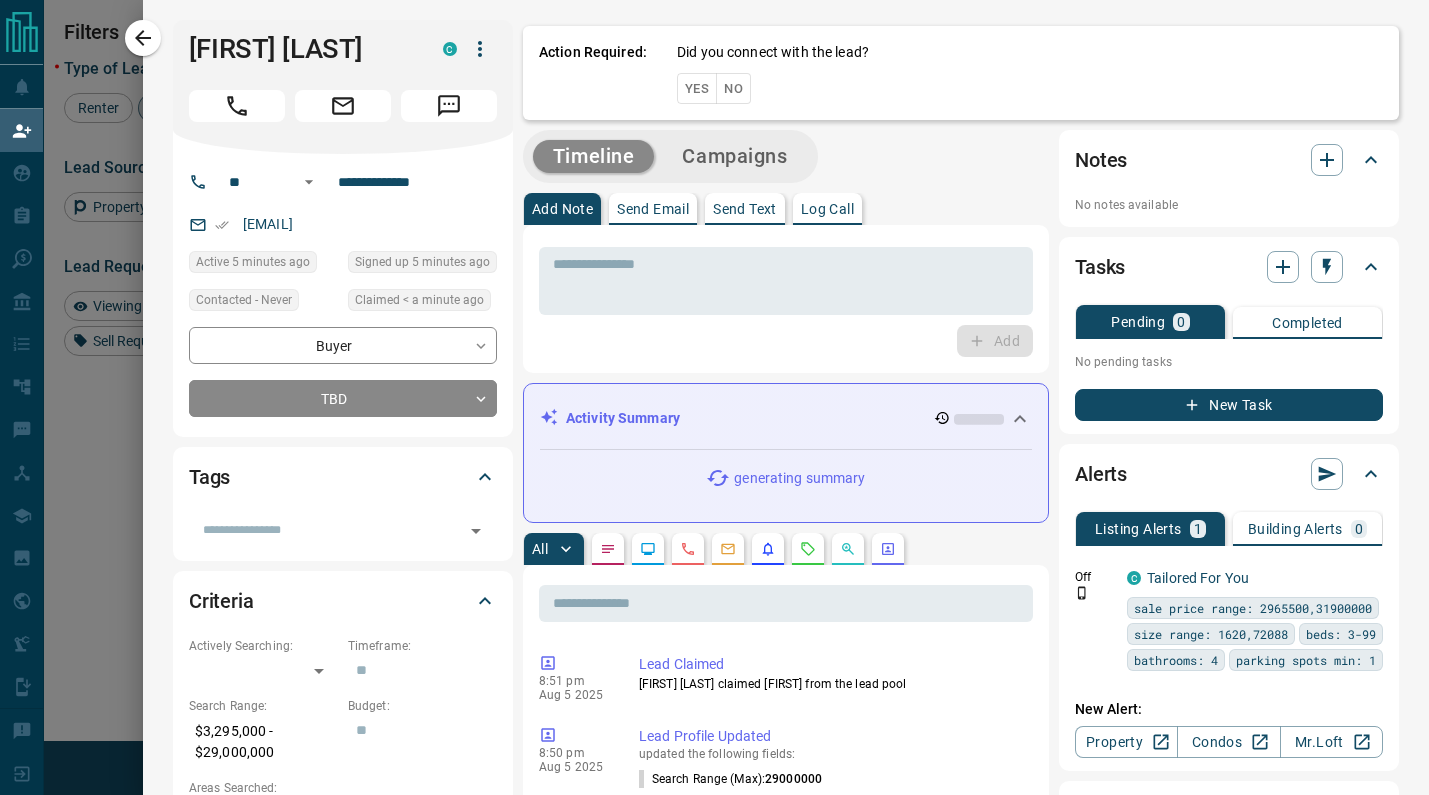 click on "Yes" at bounding box center [697, 88] 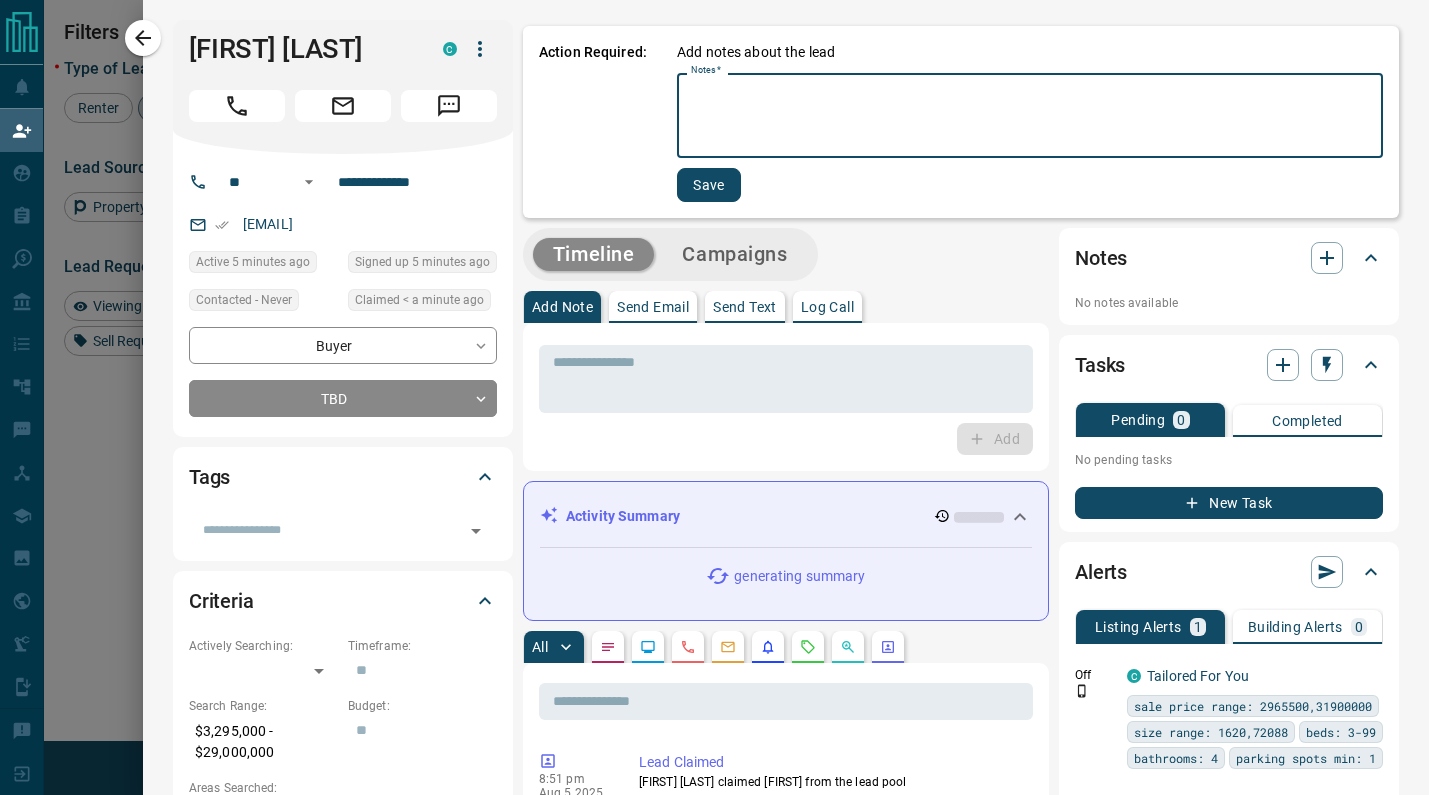 click on "Notes   *" at bounding box center [1030, 116] 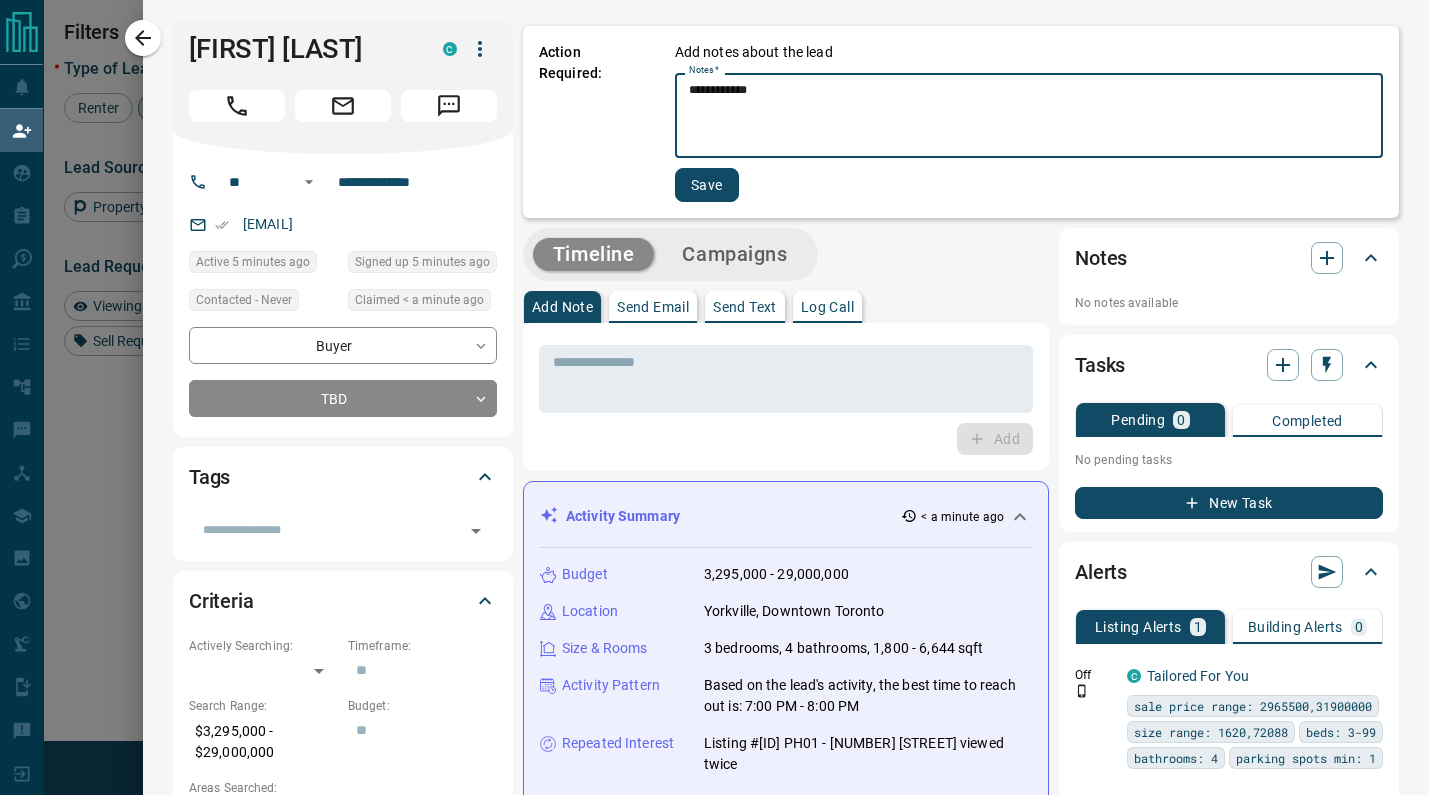 type on "**********" 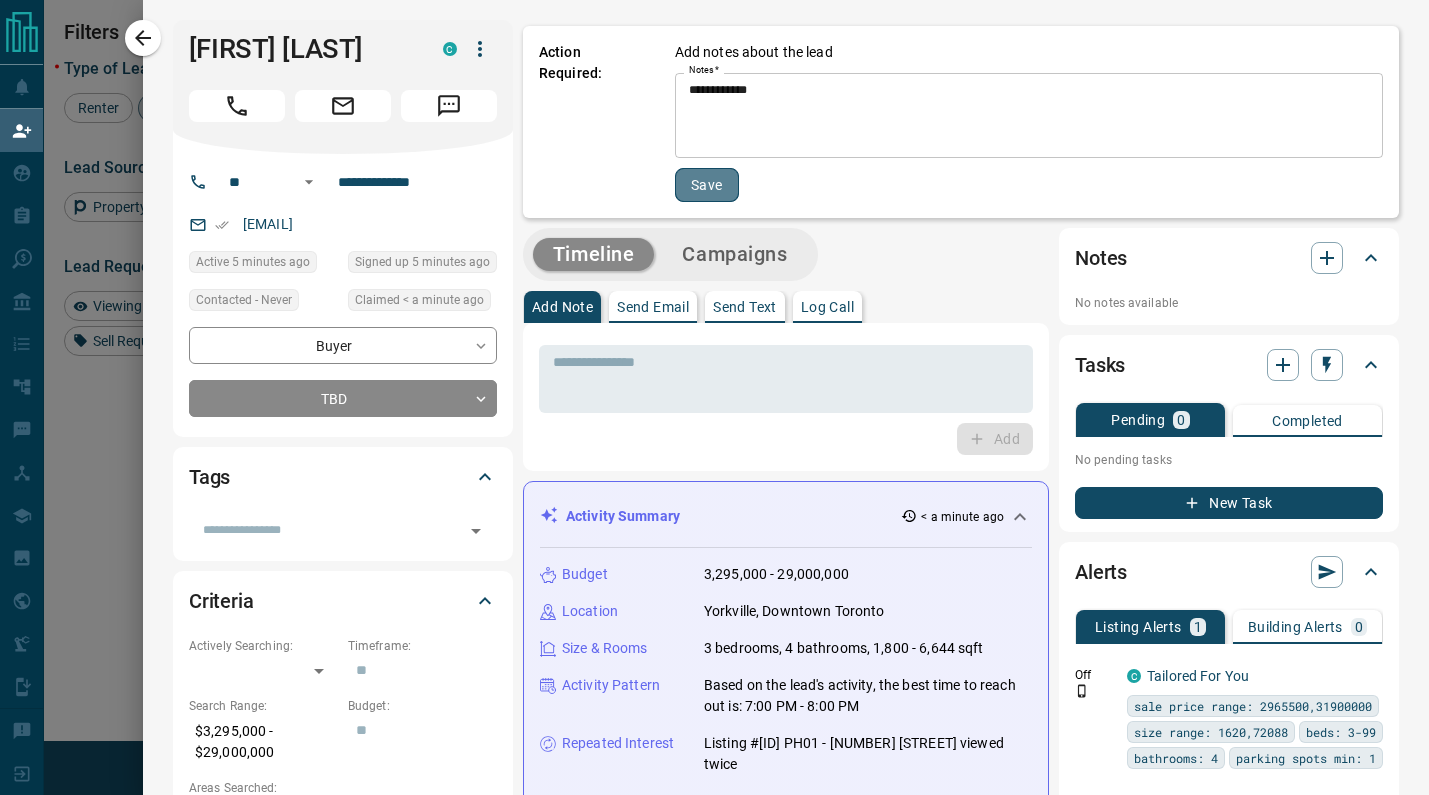 click on "Save" at bounding box center [707, 185] 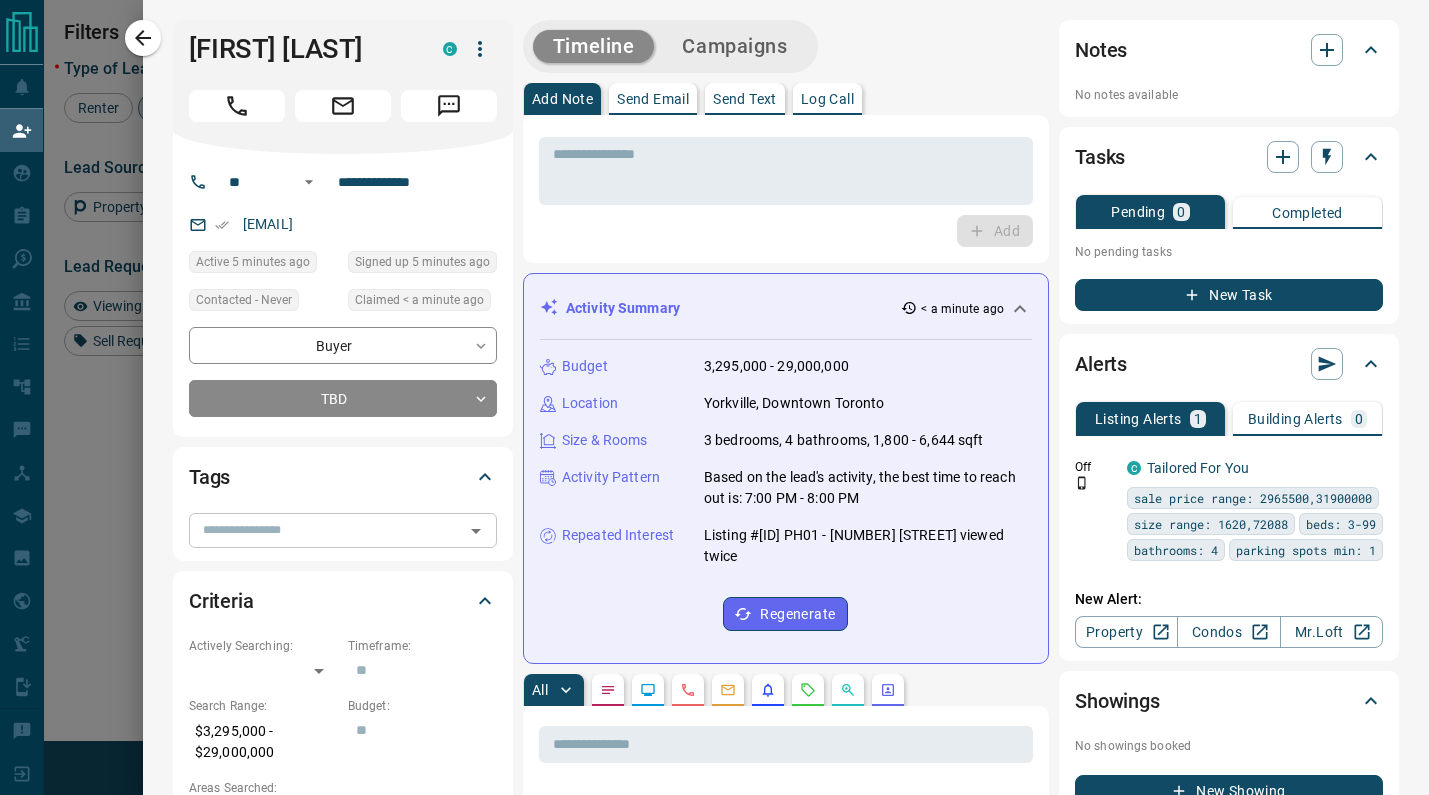 scroll, scrollTop: 0, scrollLeft: 0, axis: both 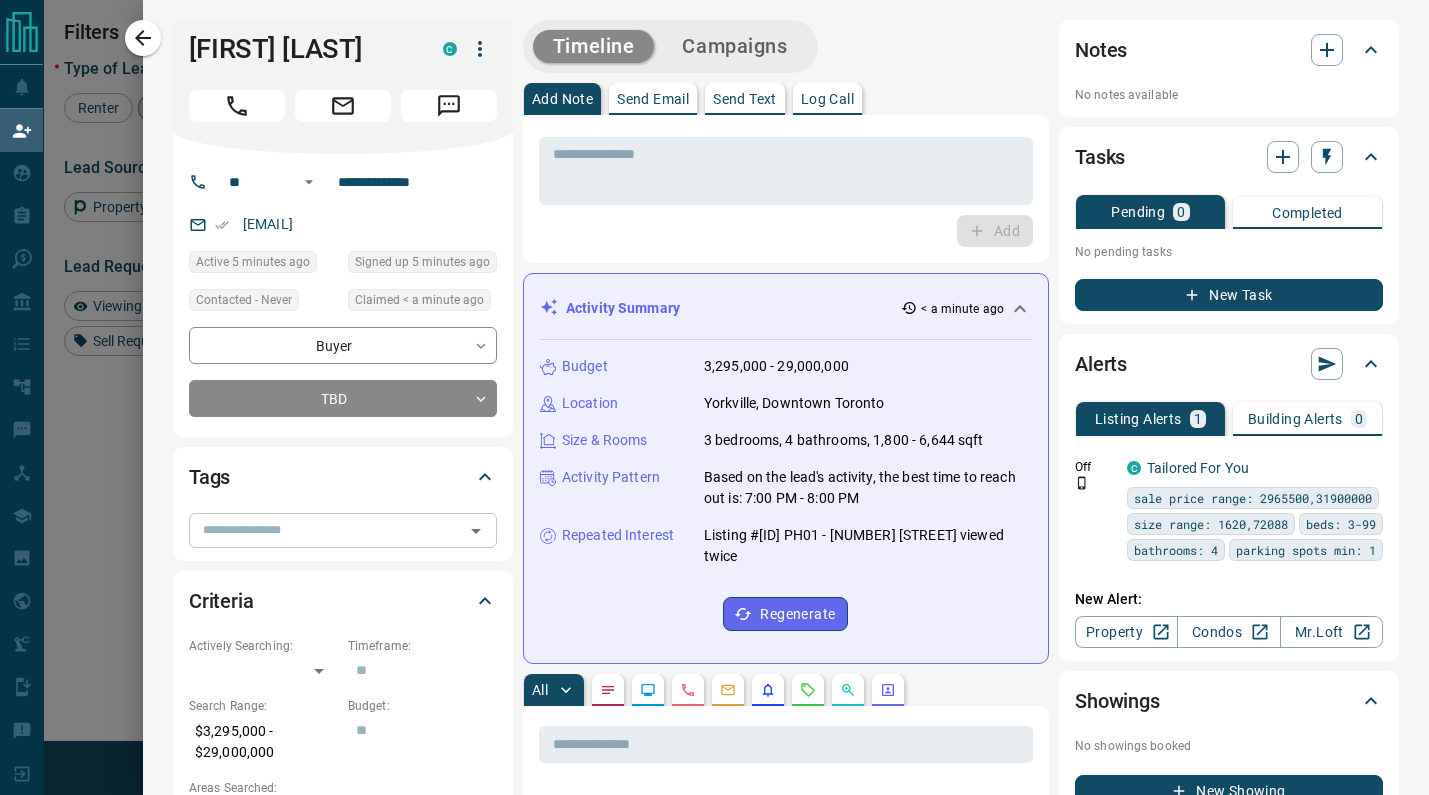 click on "​" at bounding box center [343, 530] 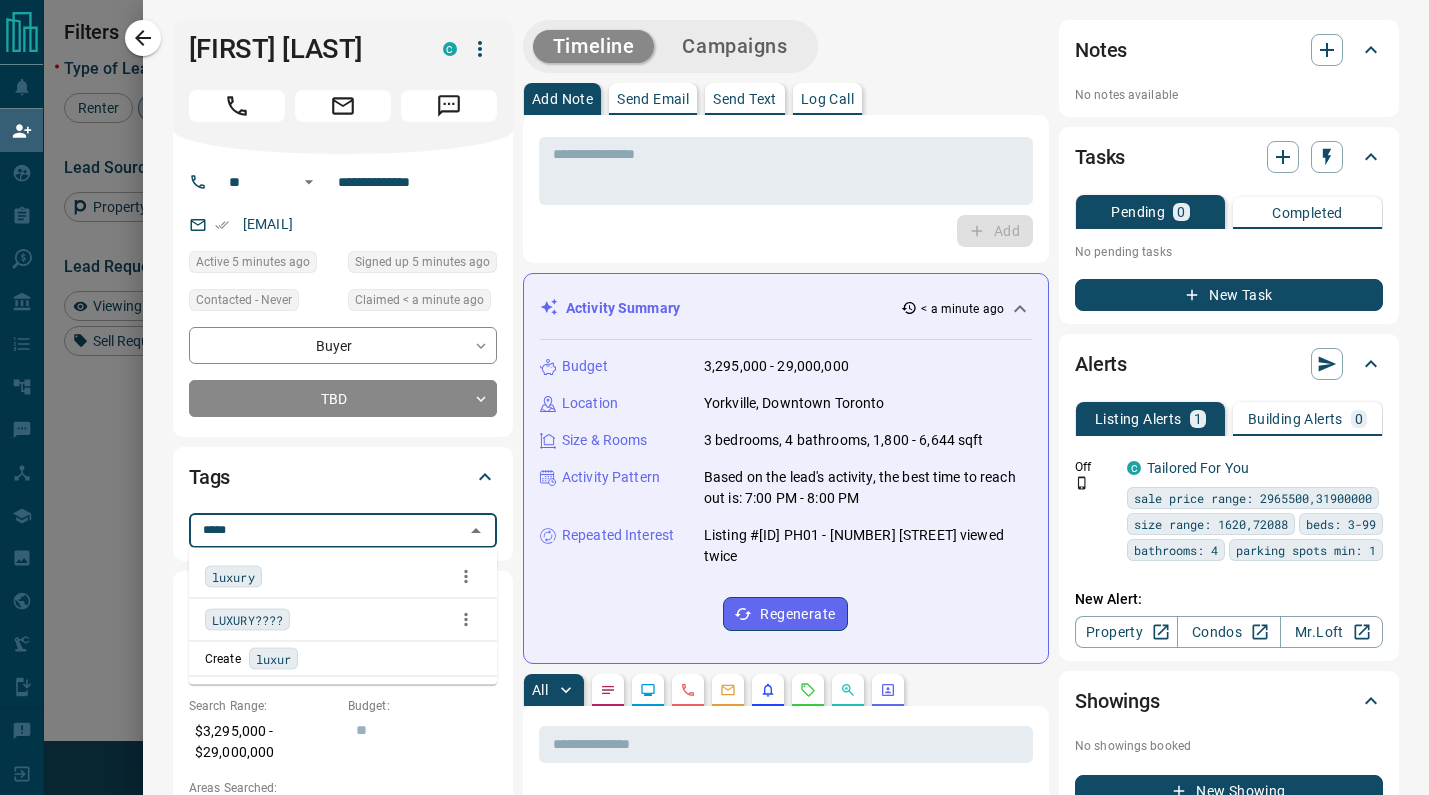 type on "******" 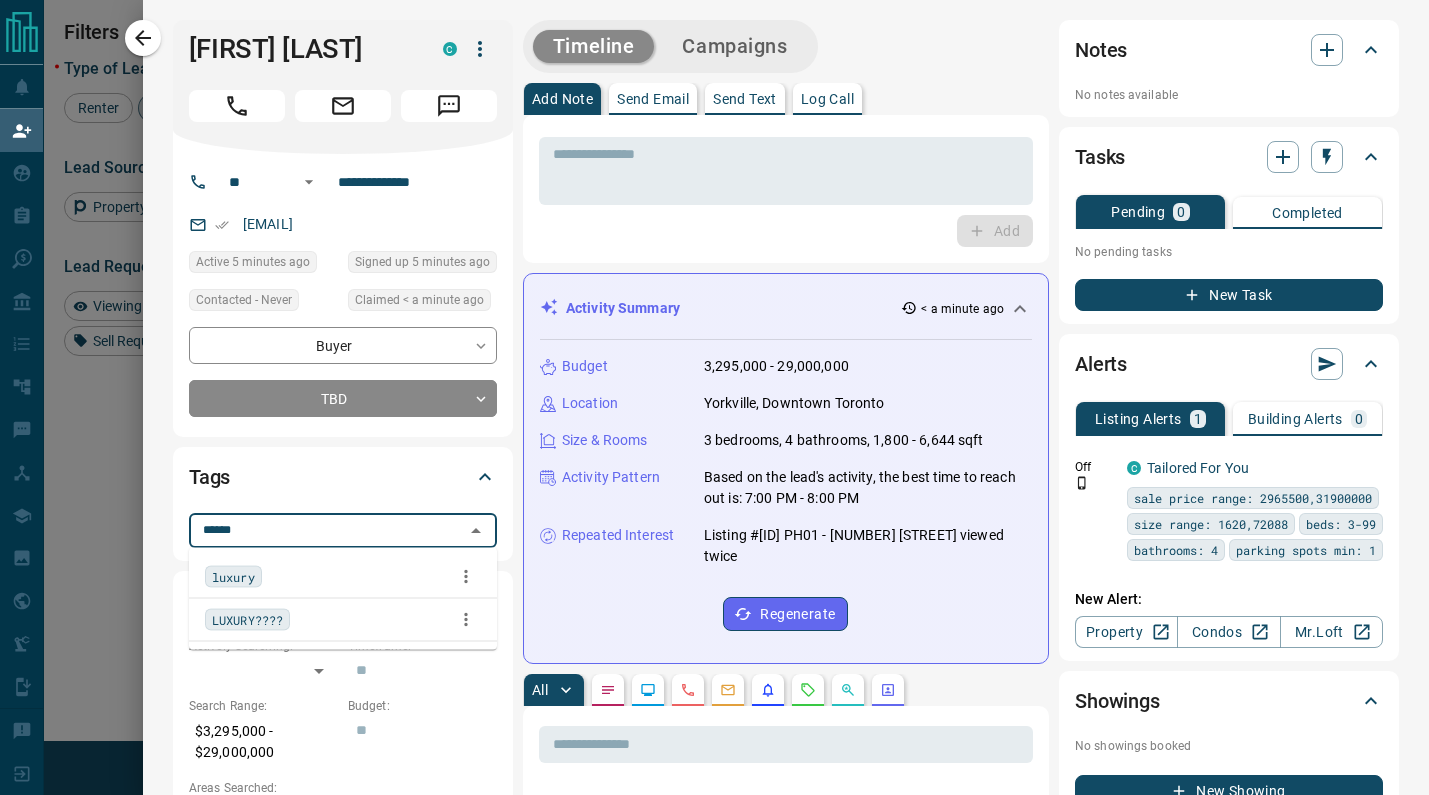 click on "luxury" at bounding box center [233, 577] 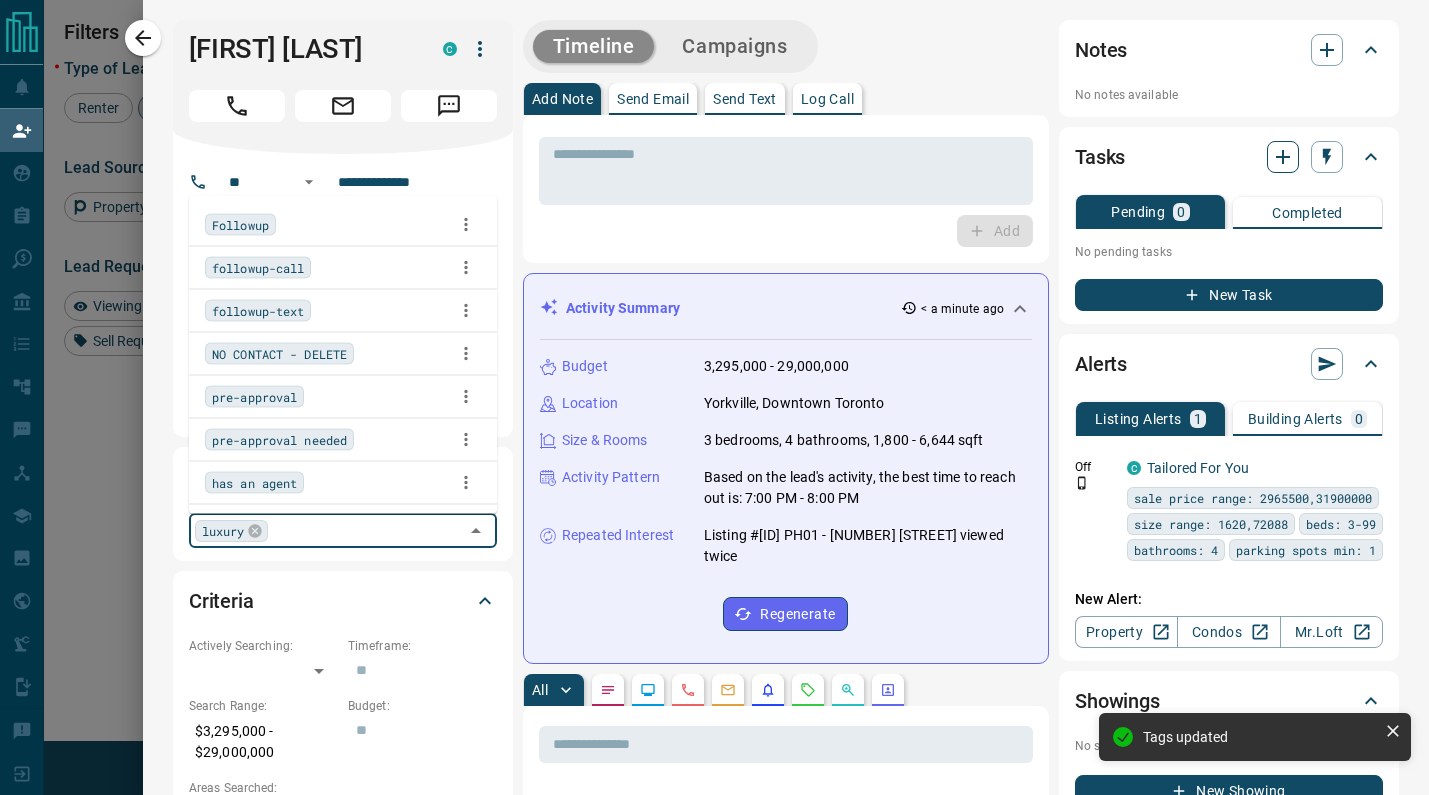 click 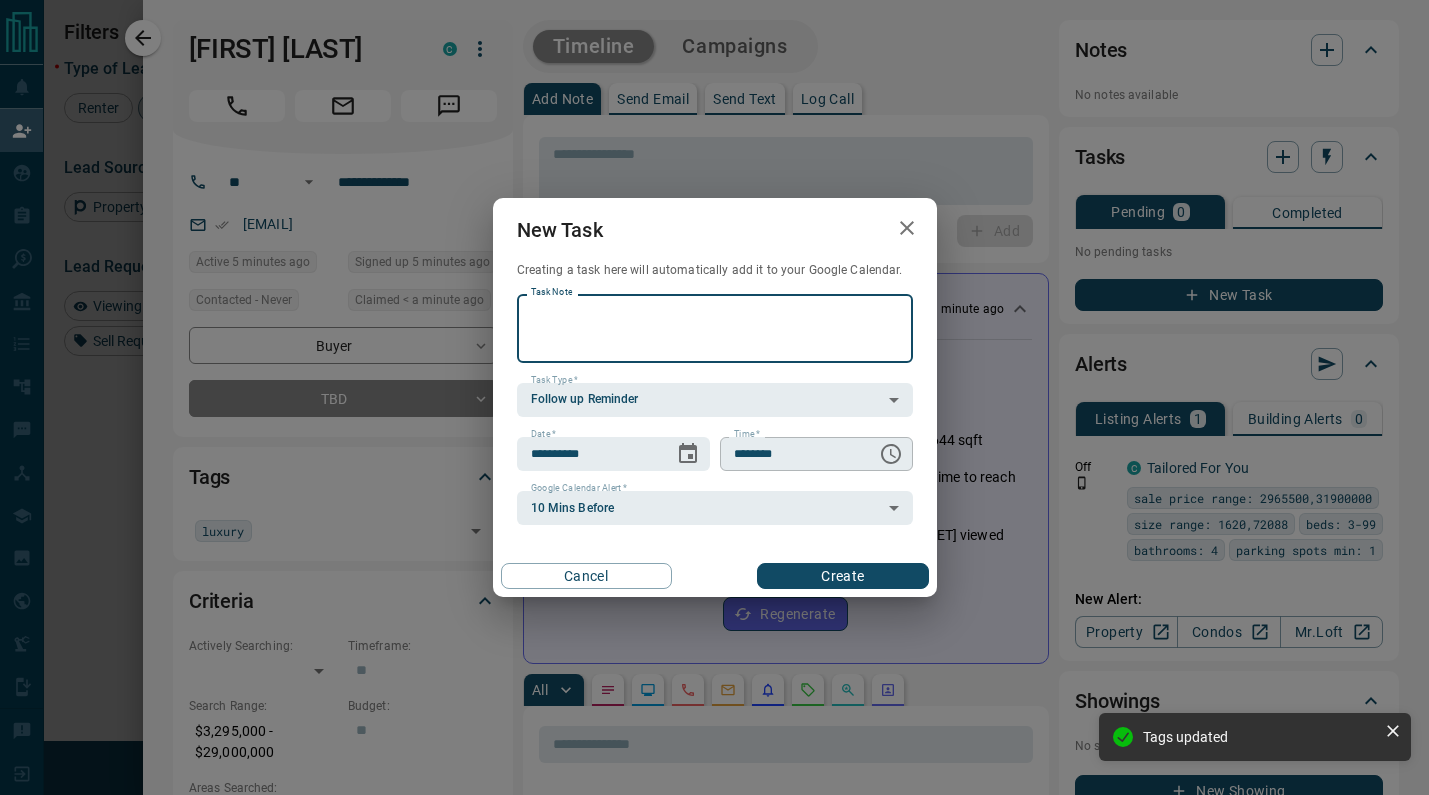 click on "********" at bounding box center (791, 454) 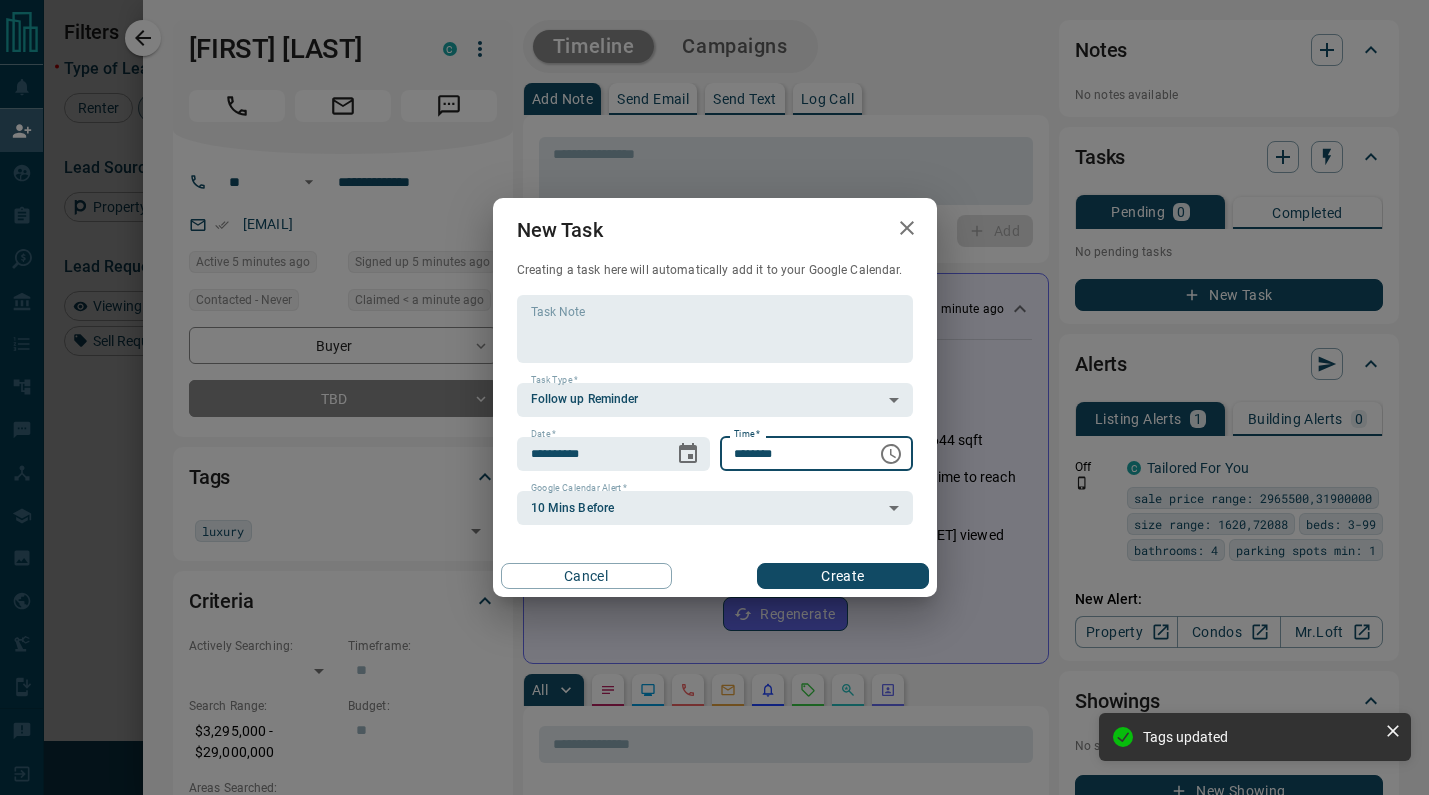 type on "********" 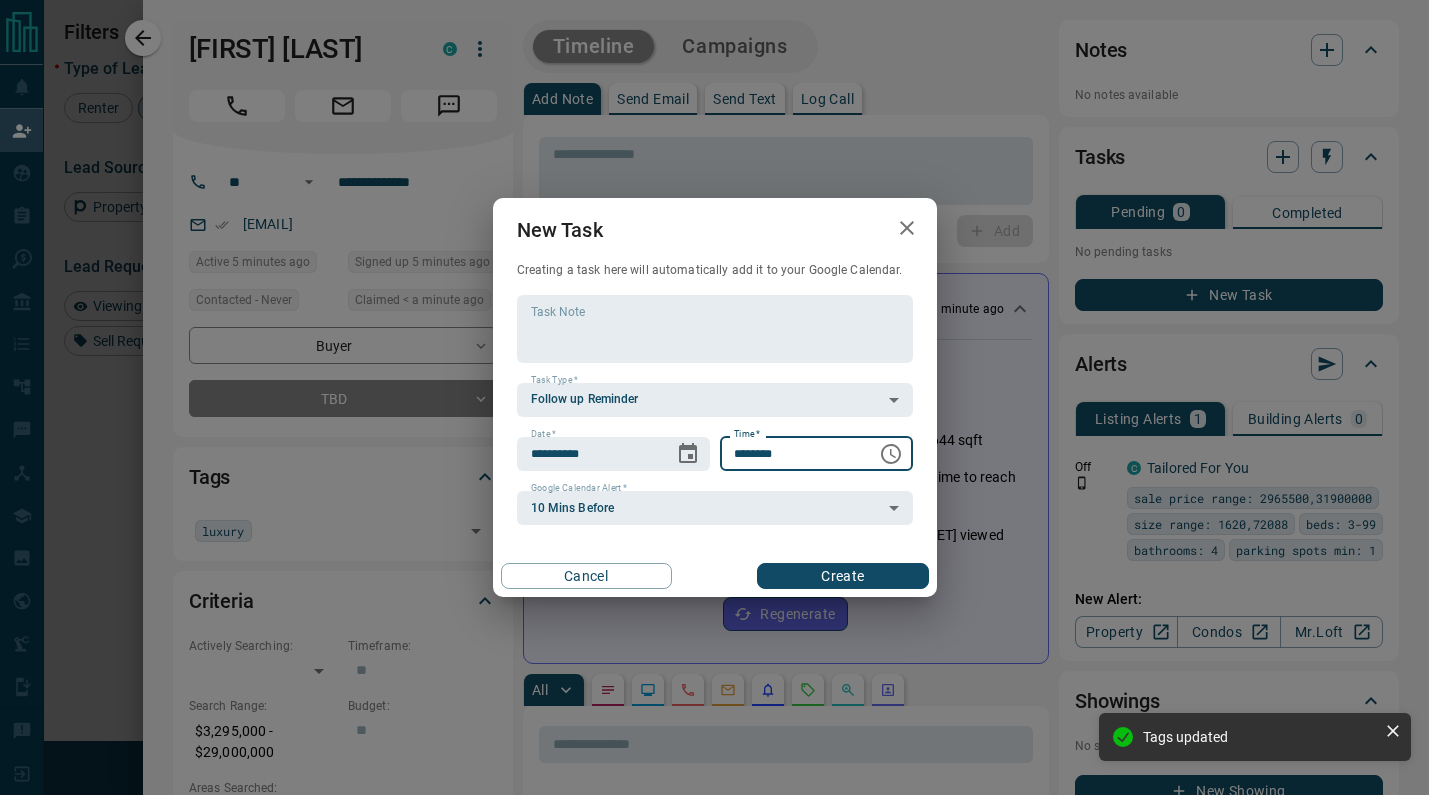 click on "Create" at bounding box center [842, 576] 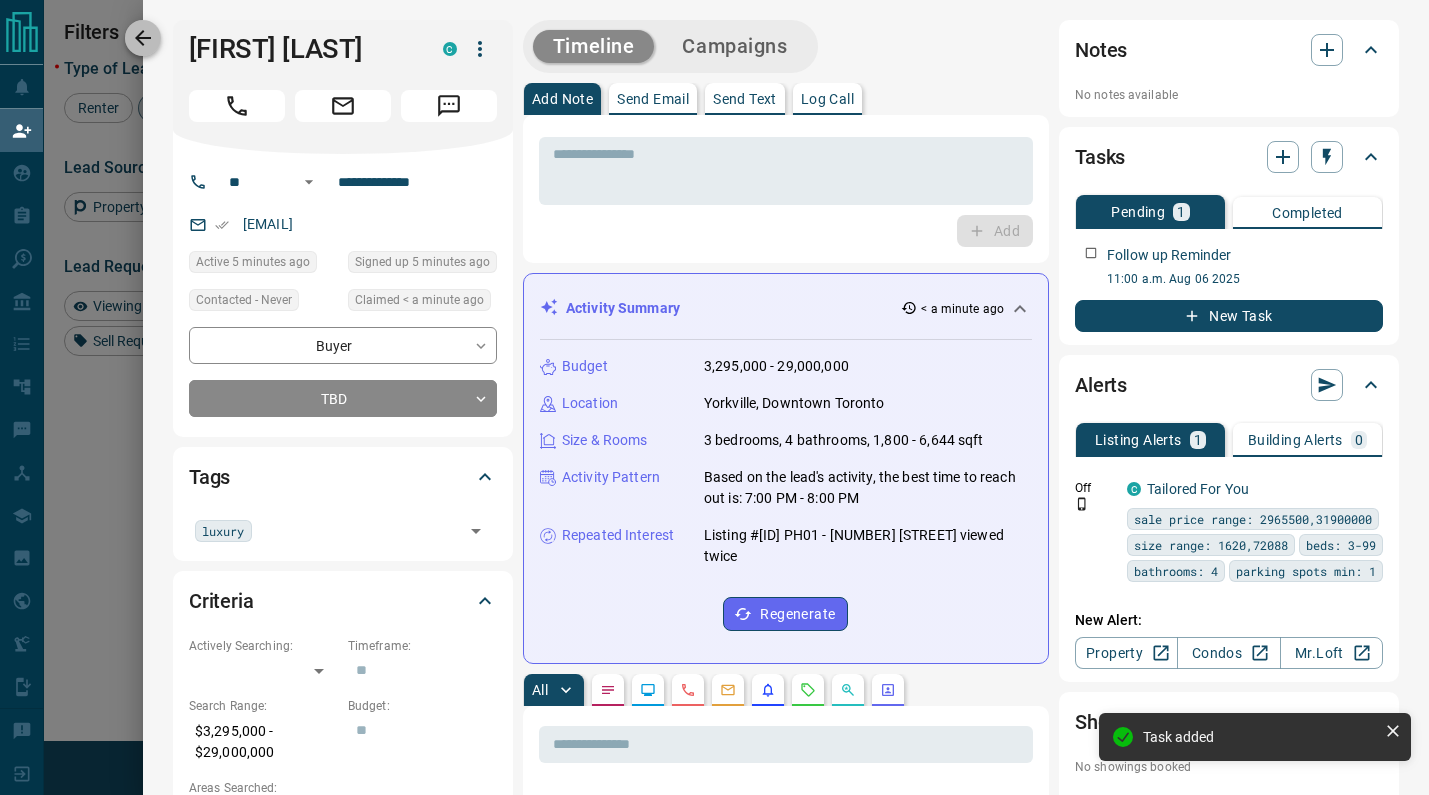 click 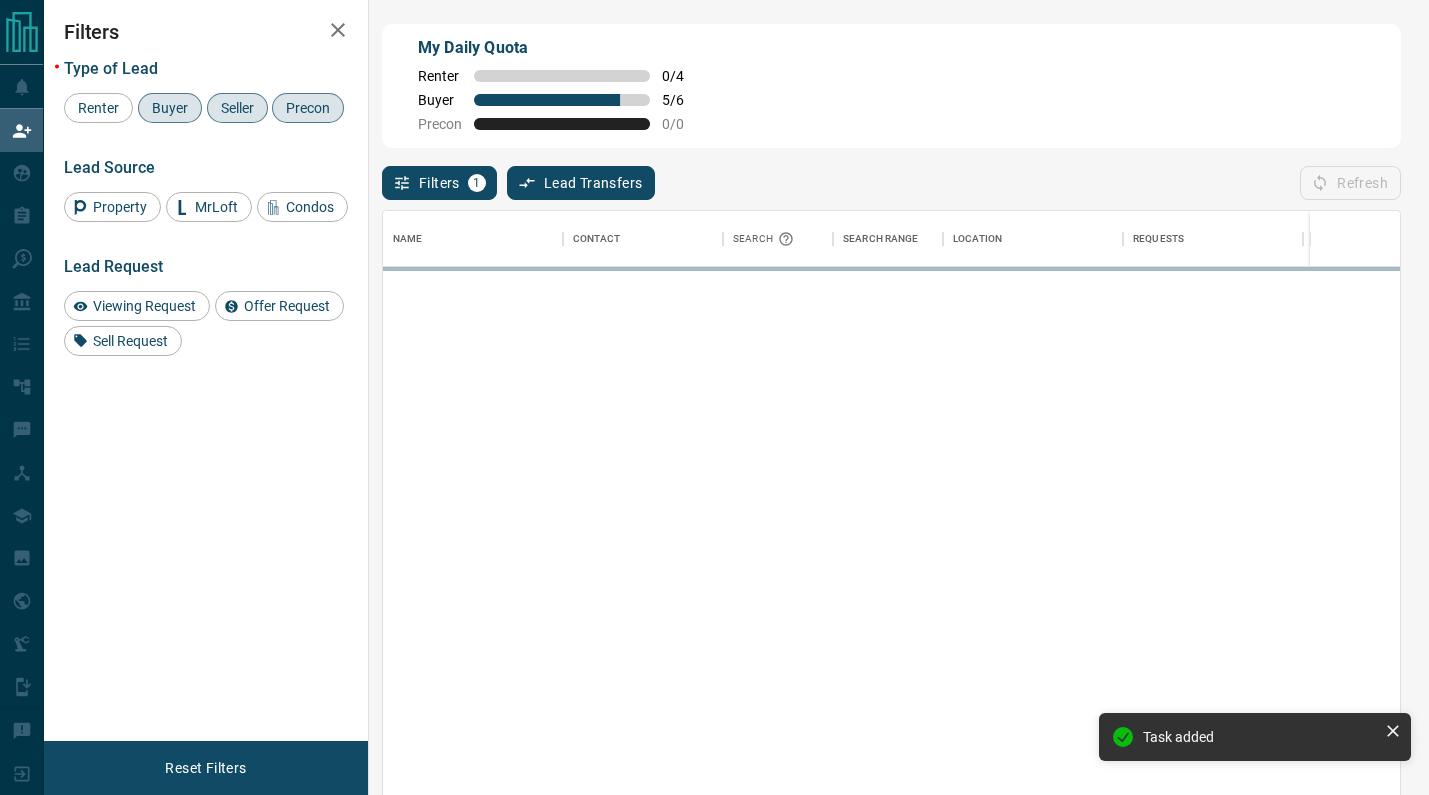 scroll, scrollTop: 1, scrollLeft: 1, axis: both 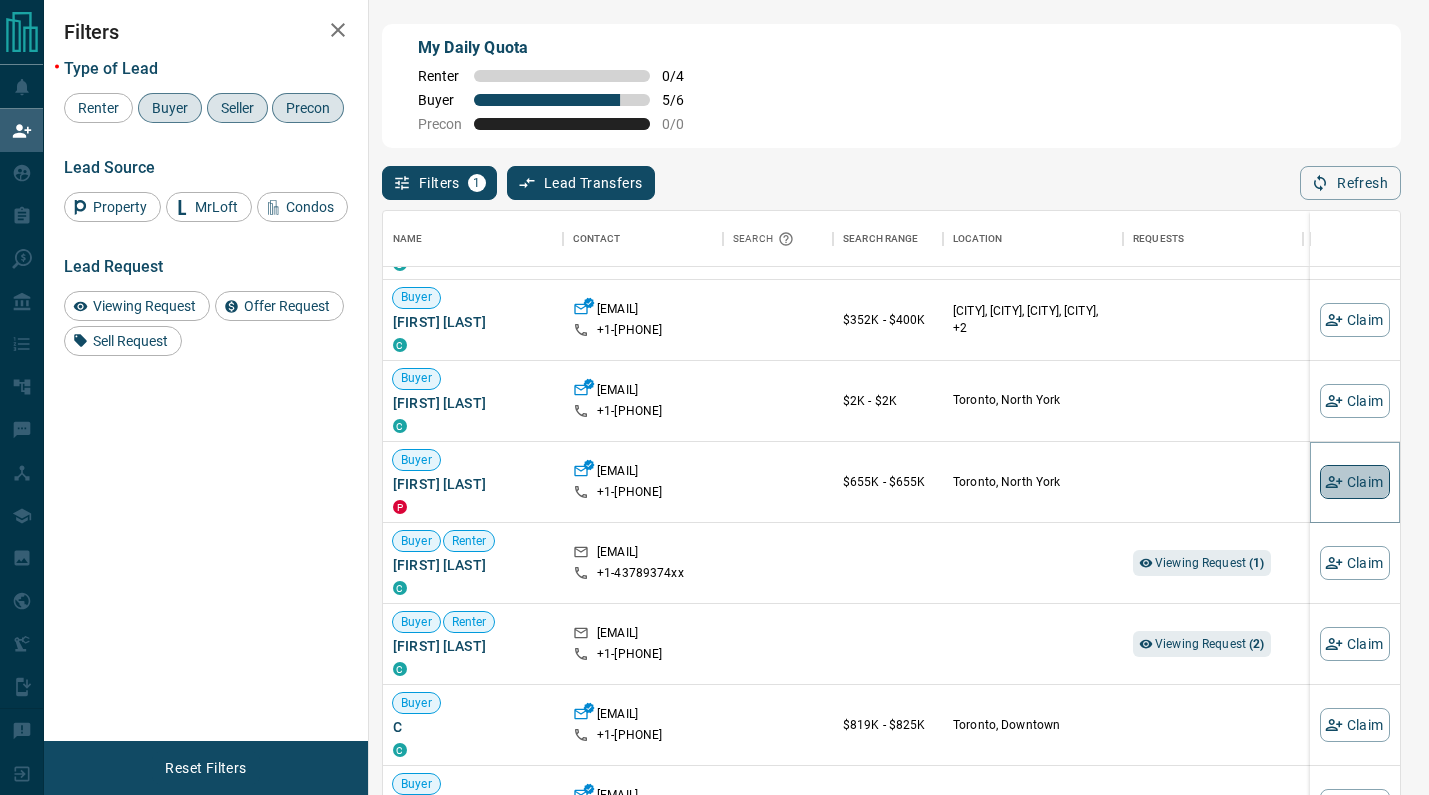 click on "Claim" at bounding box center (1355, 482) 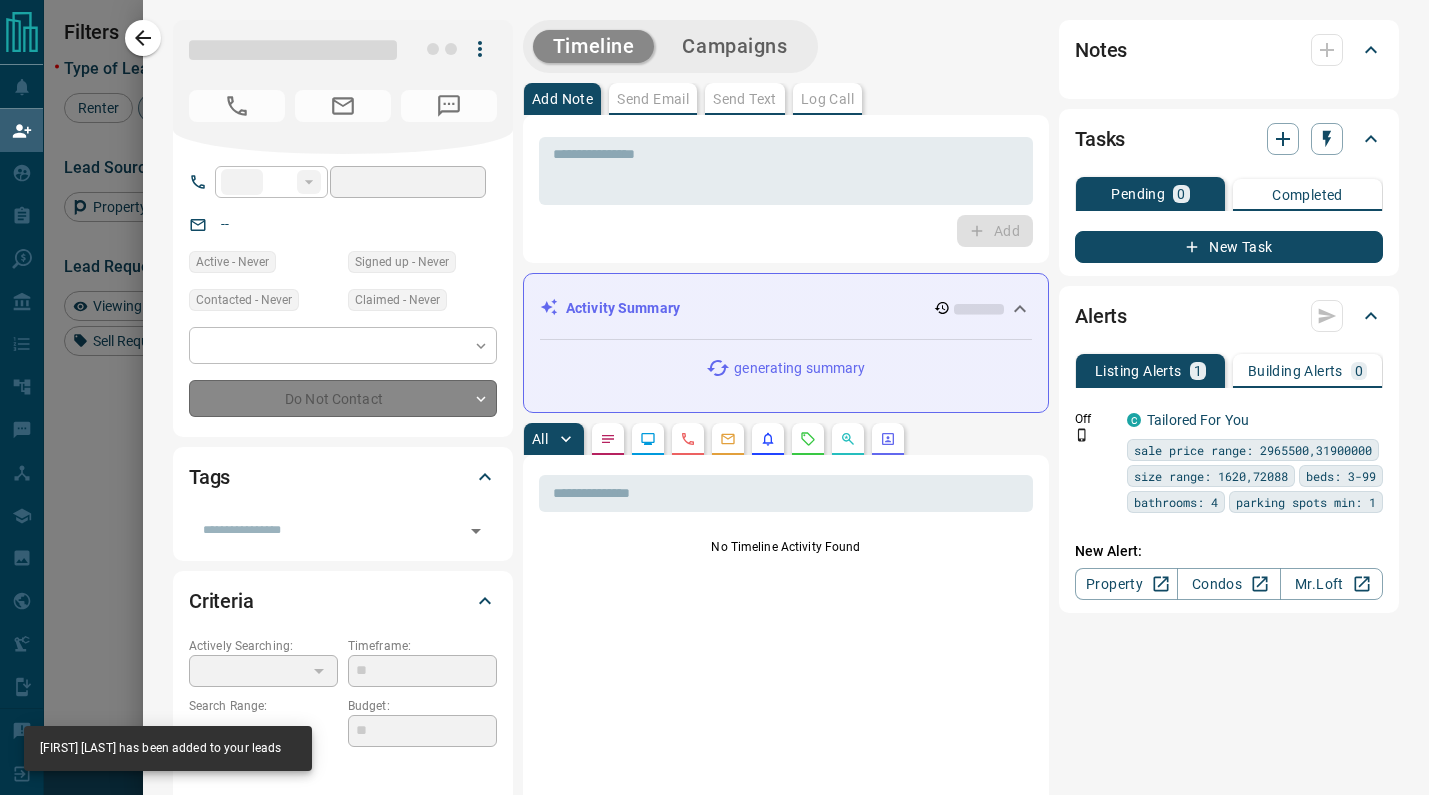 type on "**" 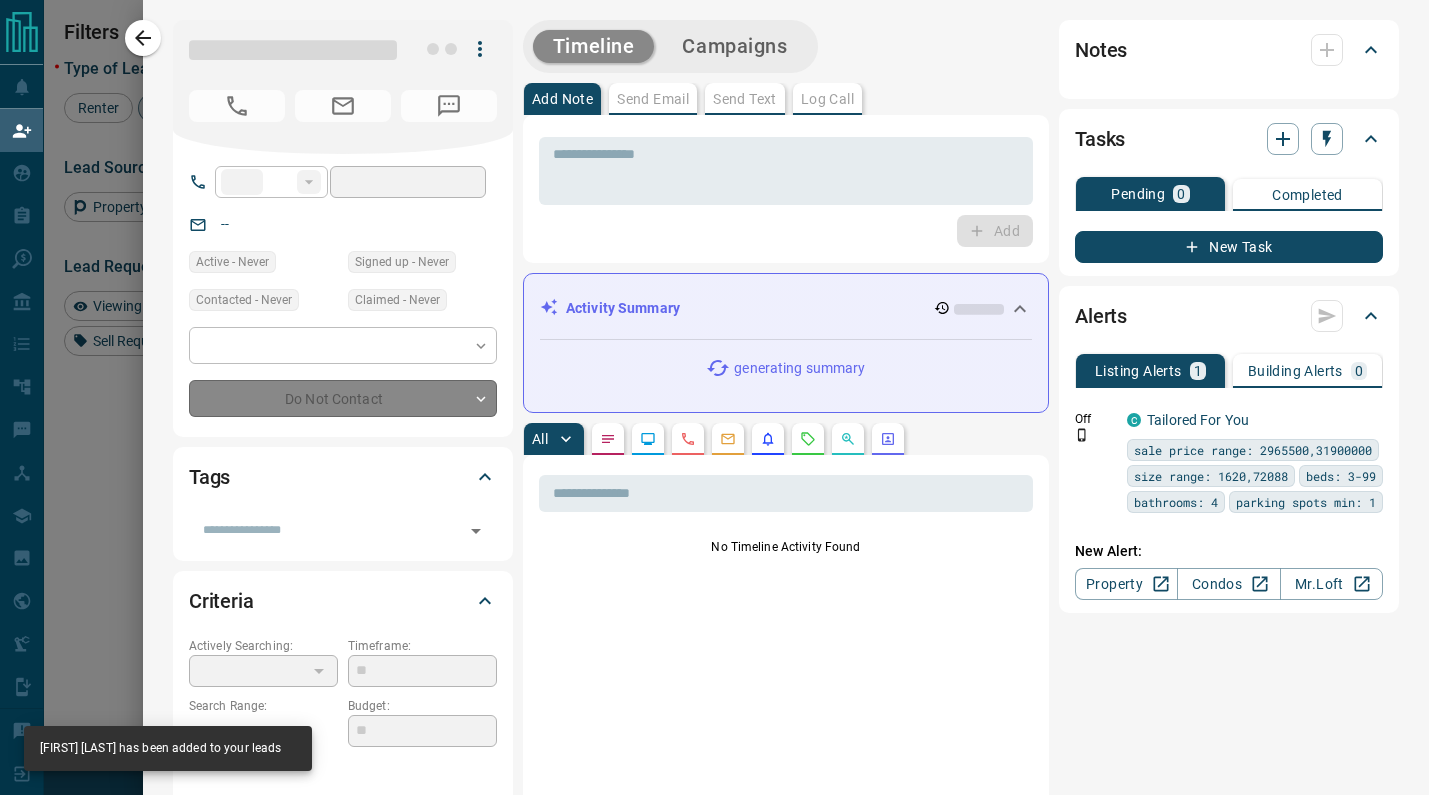 type on "**********" 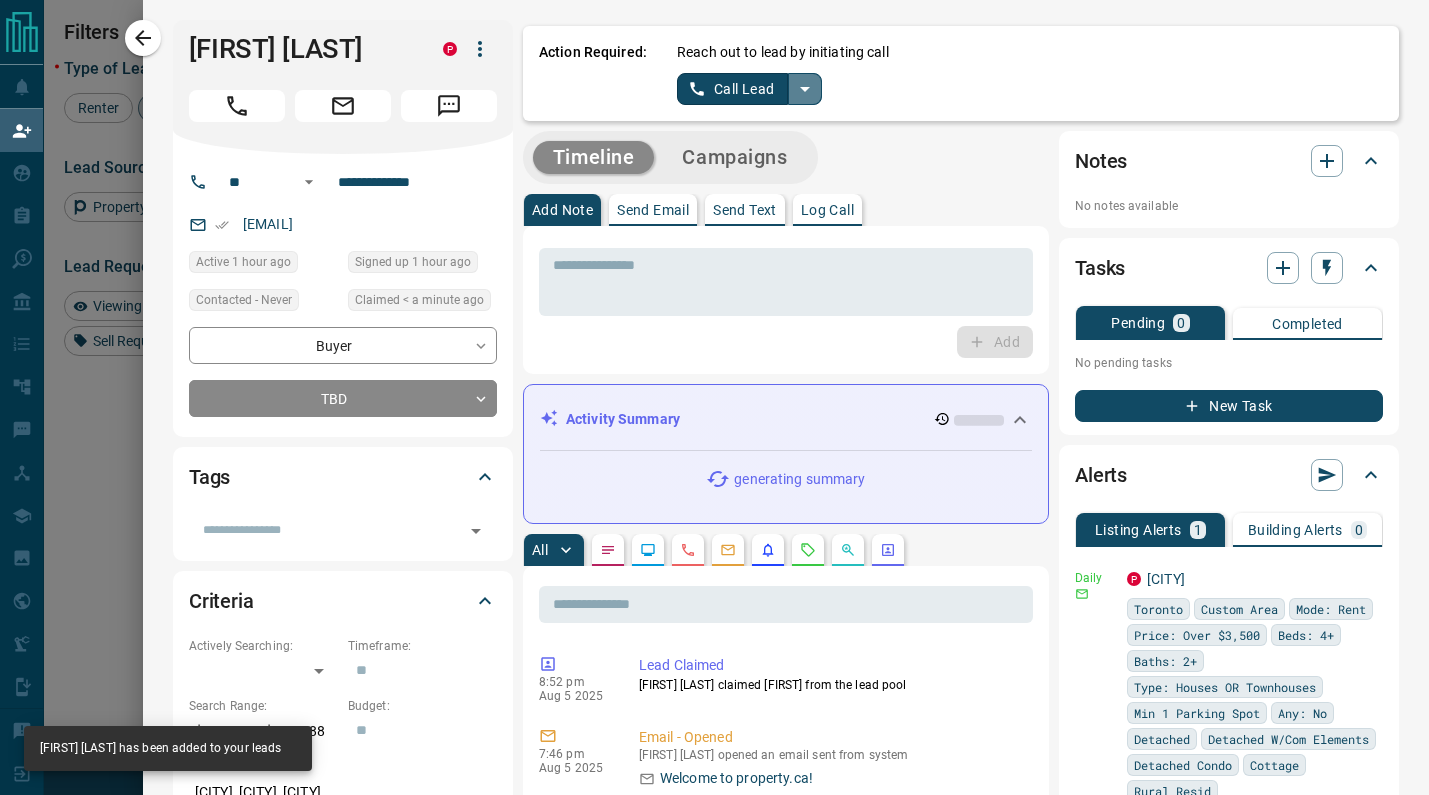 click 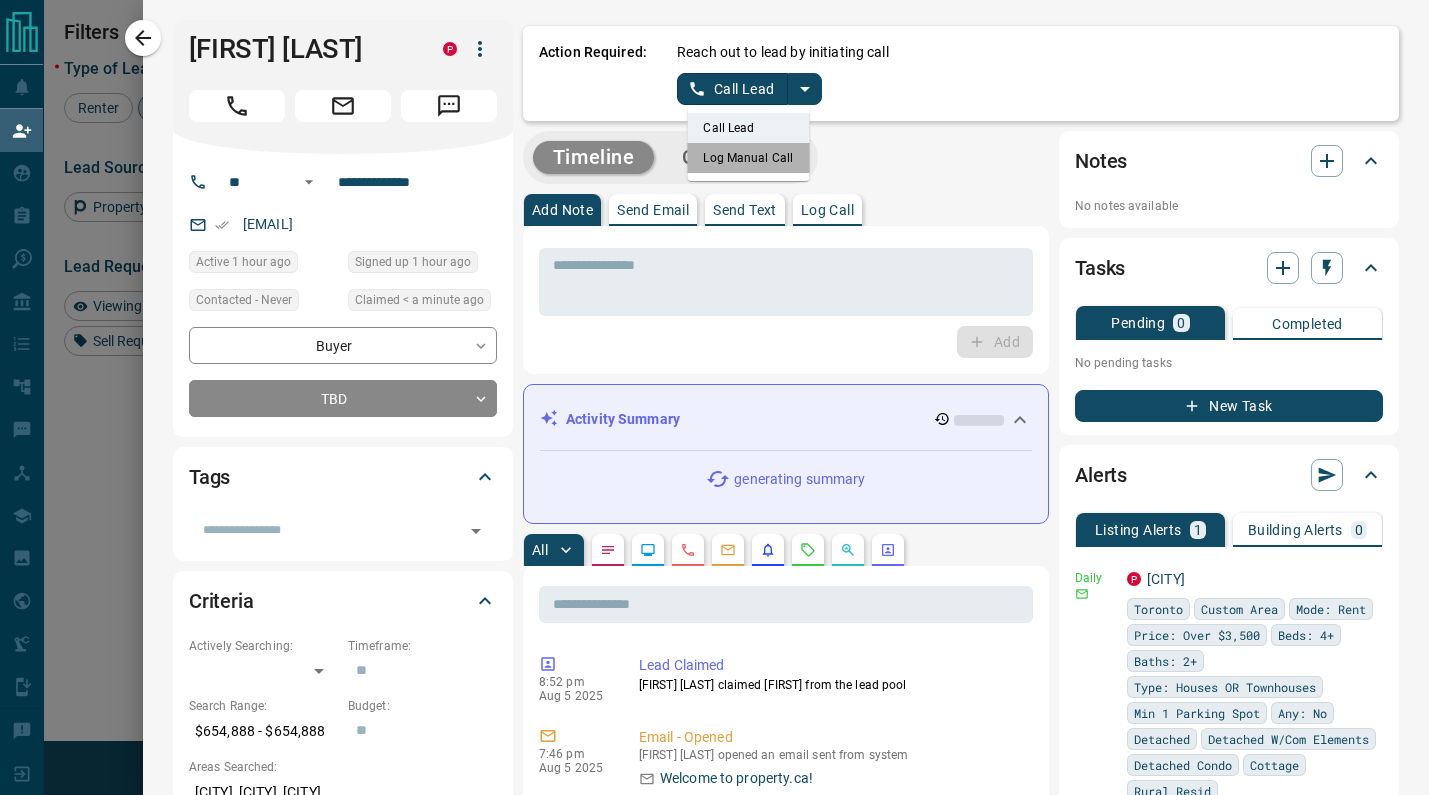 click on "Log Manual Call" at bounding box center [748, 158] 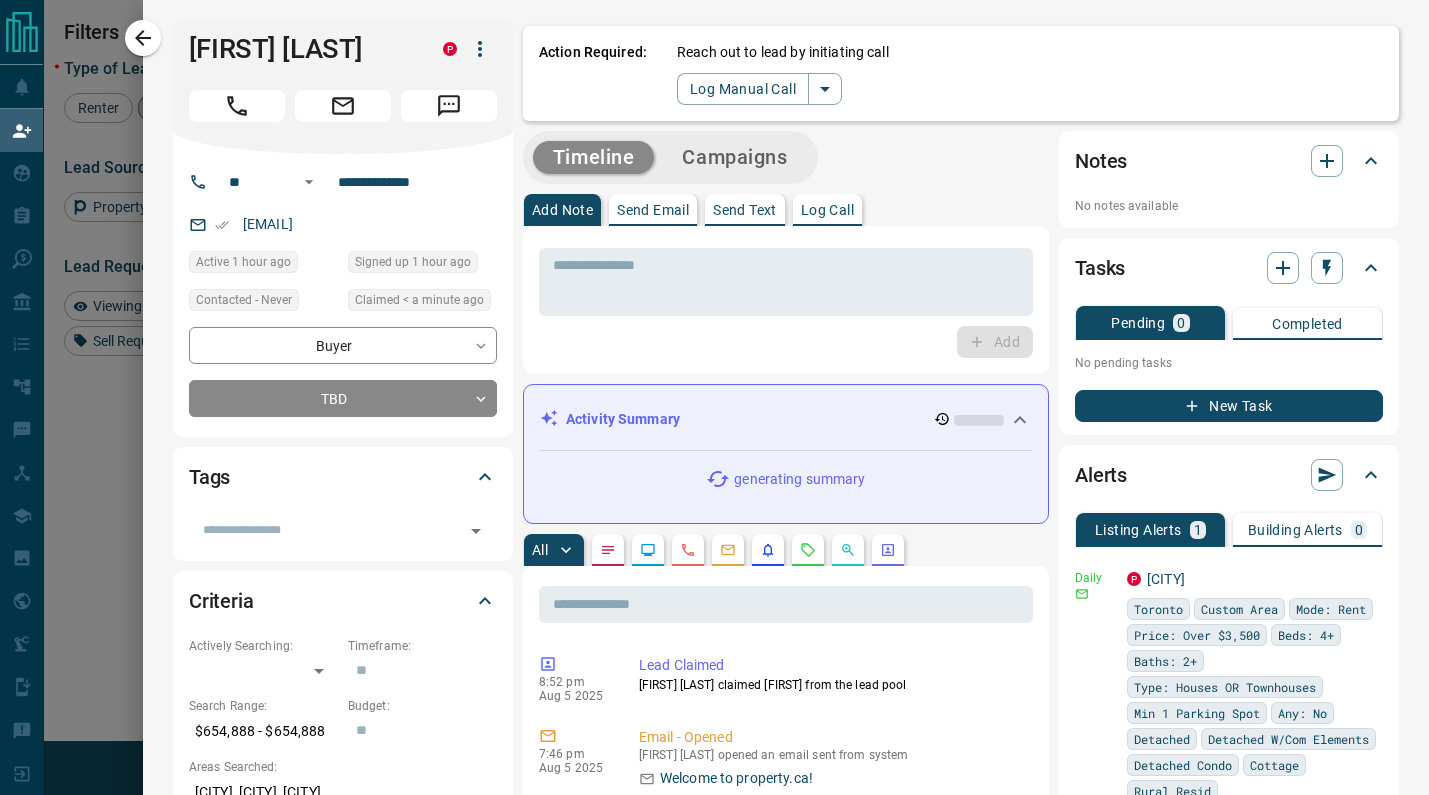 click on "Reach out to lead by initiating call" at bounding box center (783, 52) 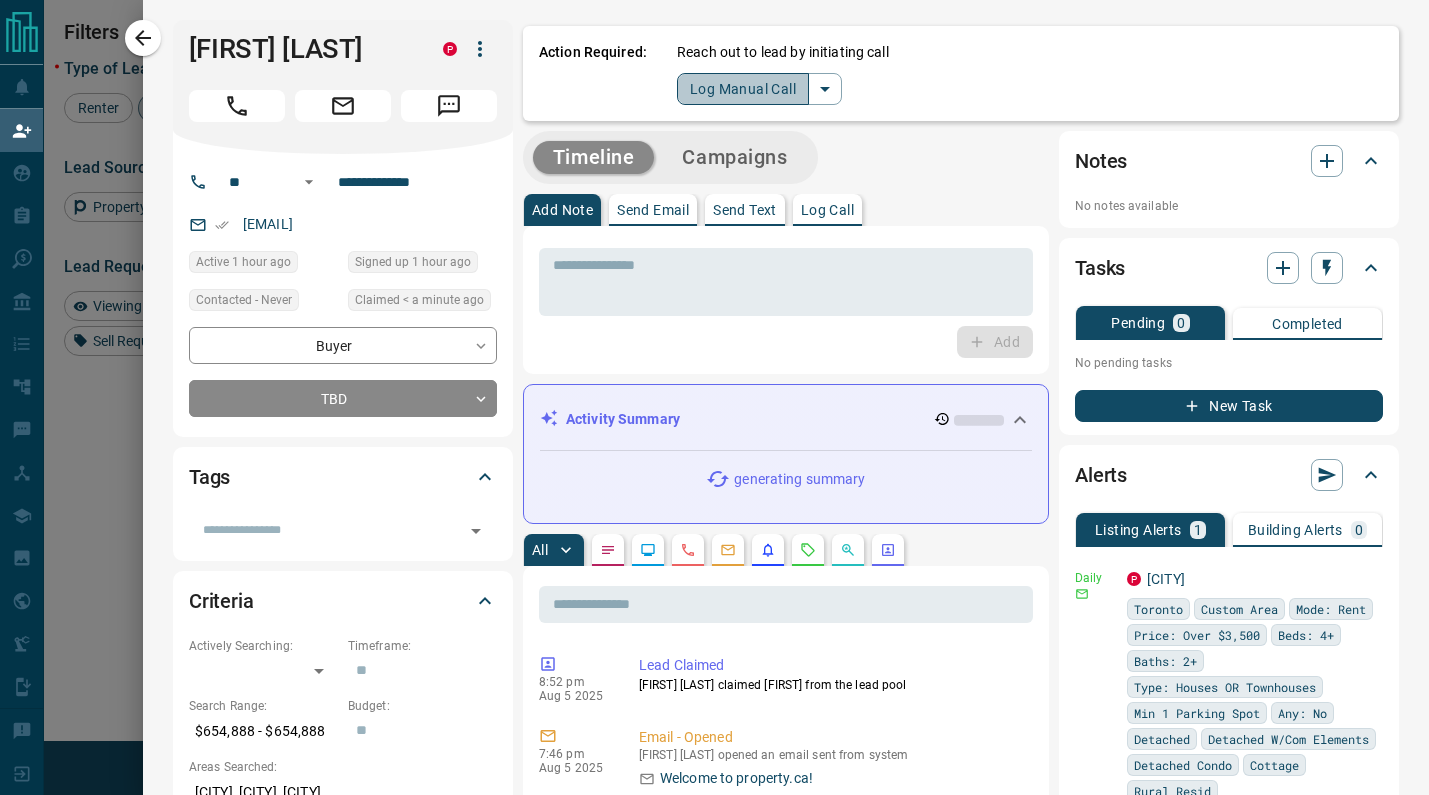 click on "Log Manual Call" at bounding box center [743, 89] 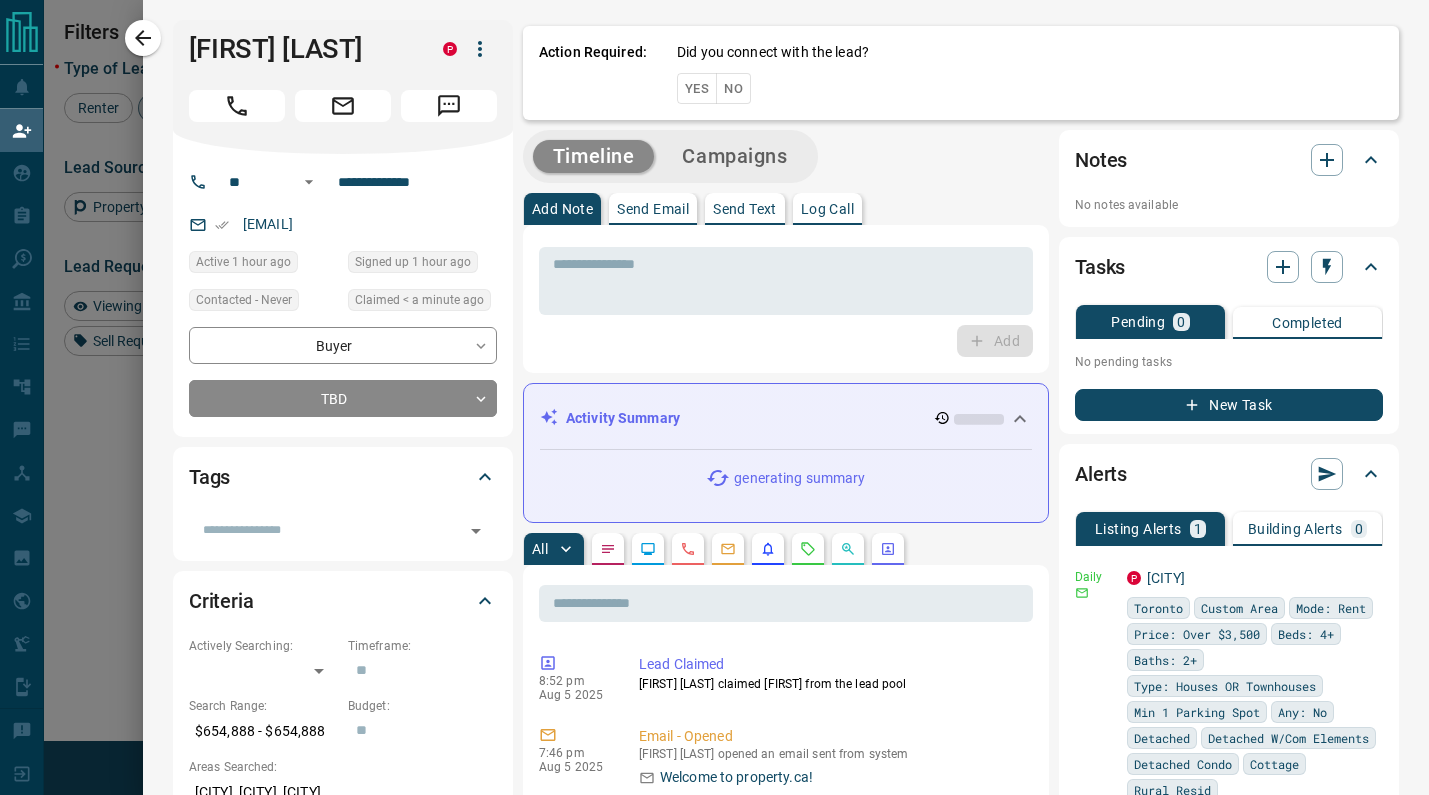 click on "Yes" at bounding box center (697, 88) 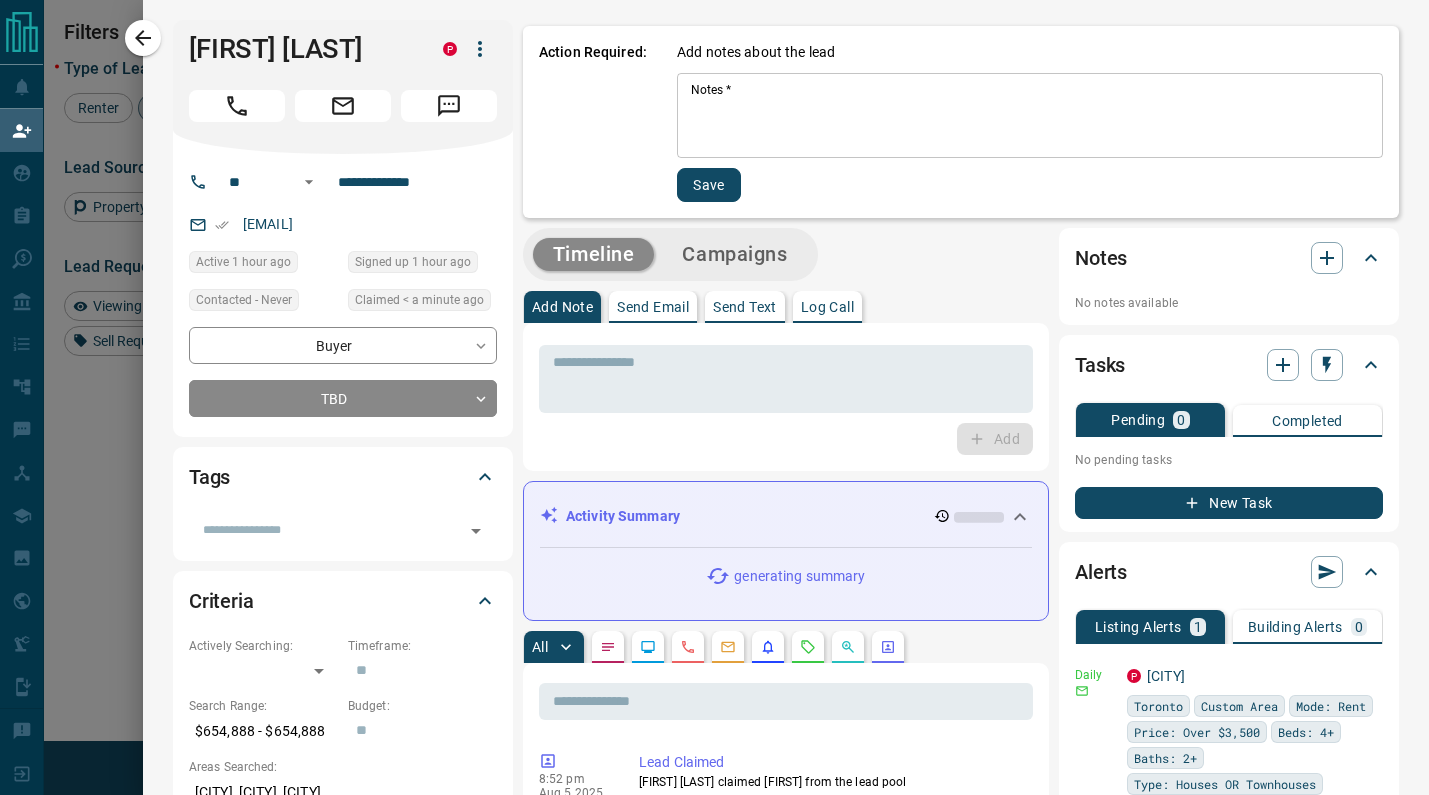 click on "Notes   *" at bounding box center [1030, 116] 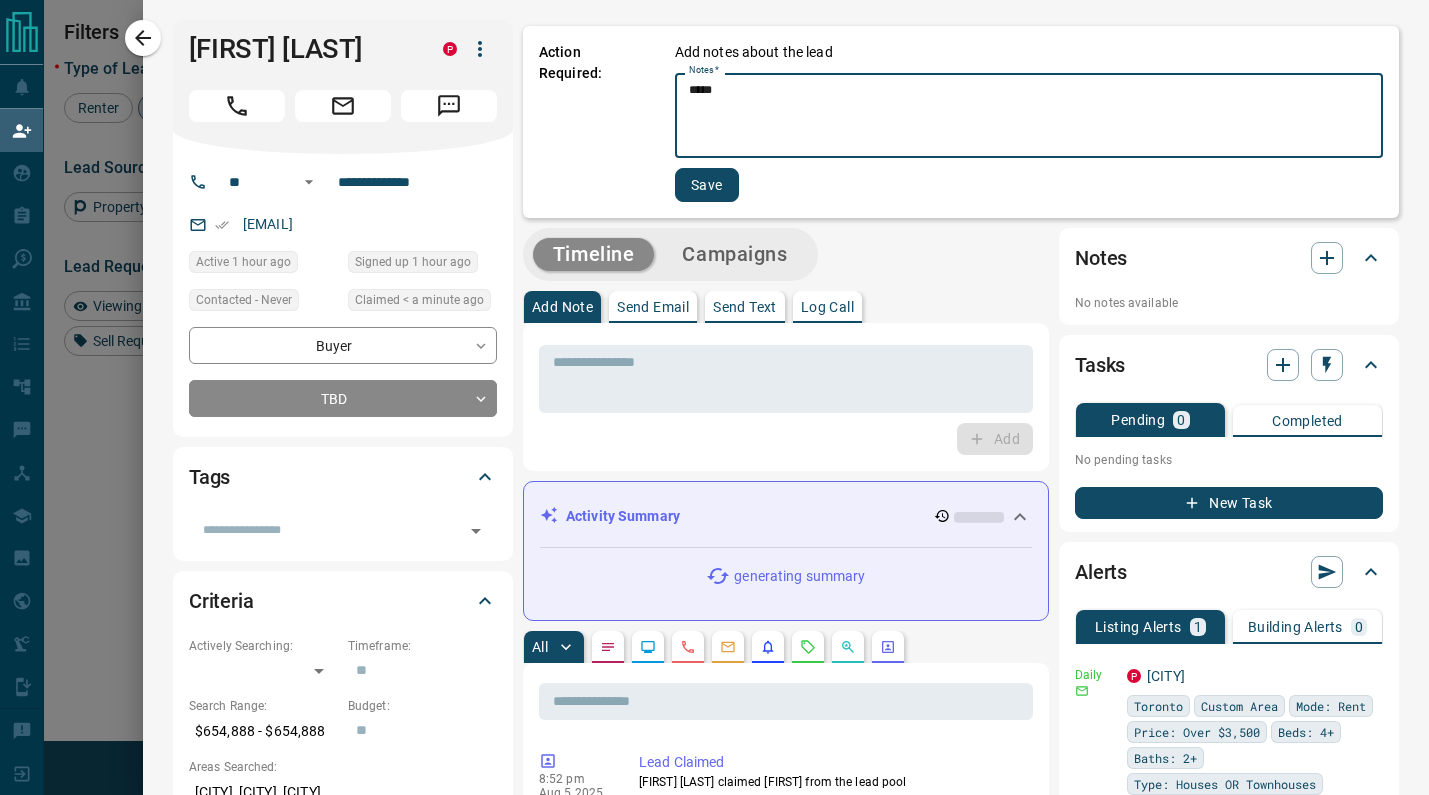 type on "****" 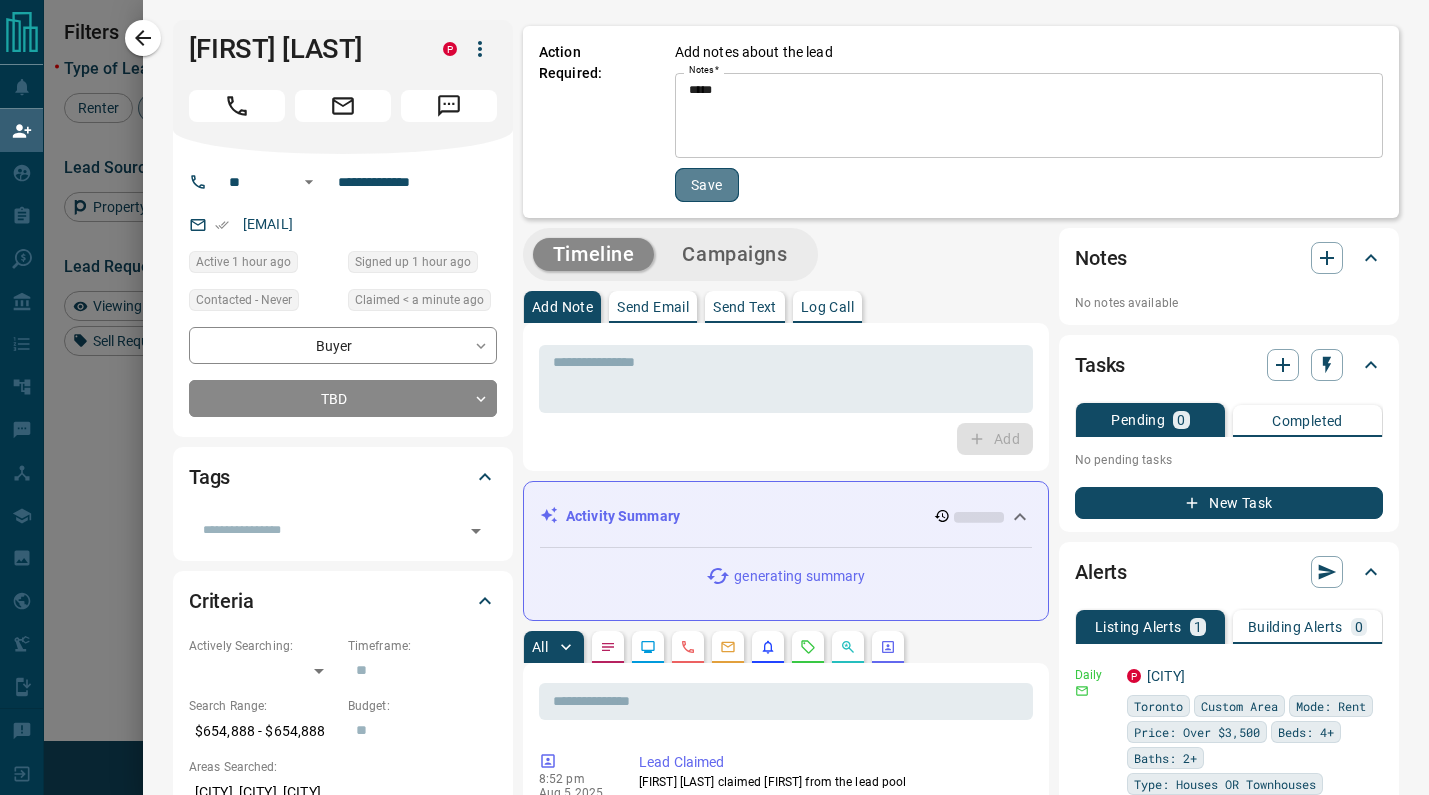 click on "Save" at bounding box center (707, 185) 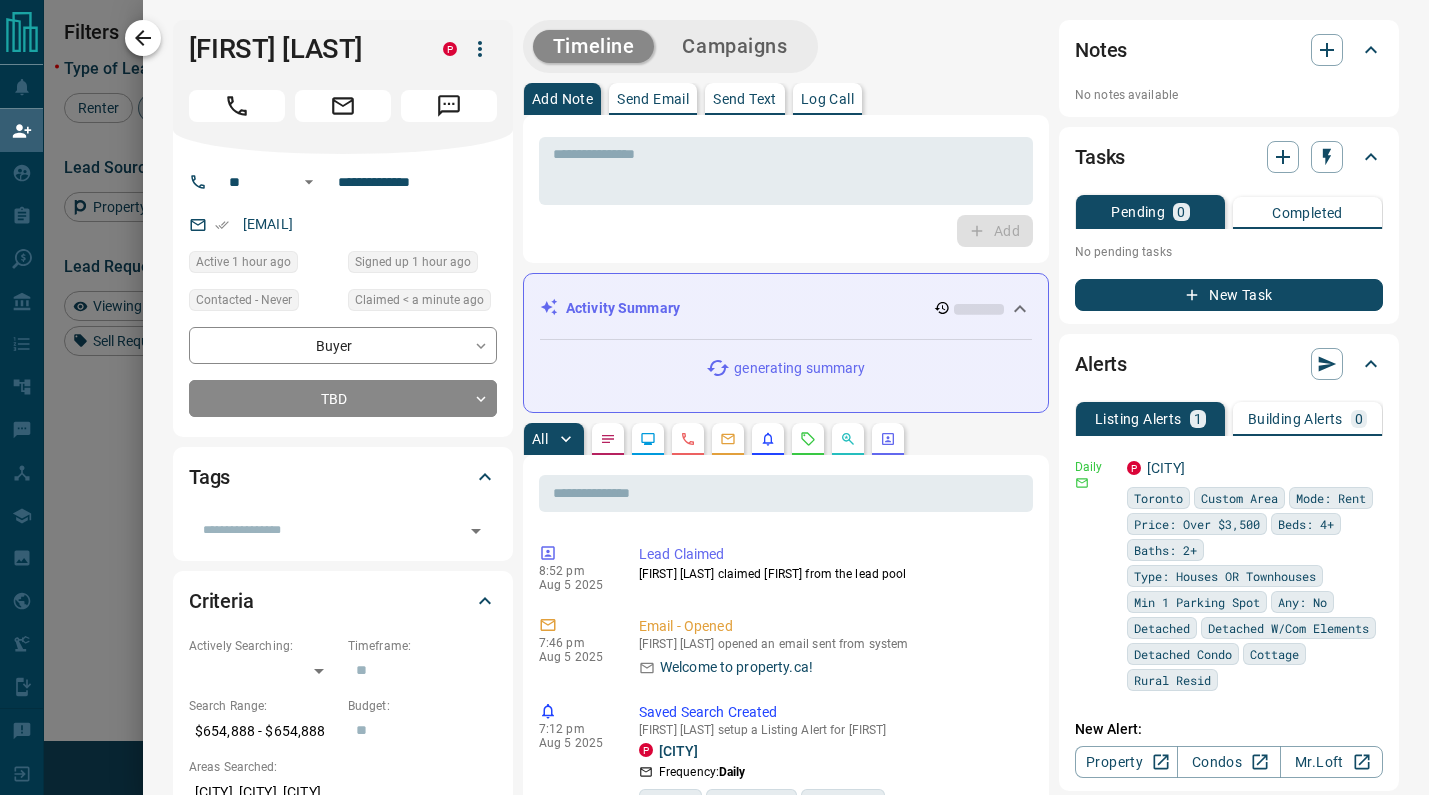 click 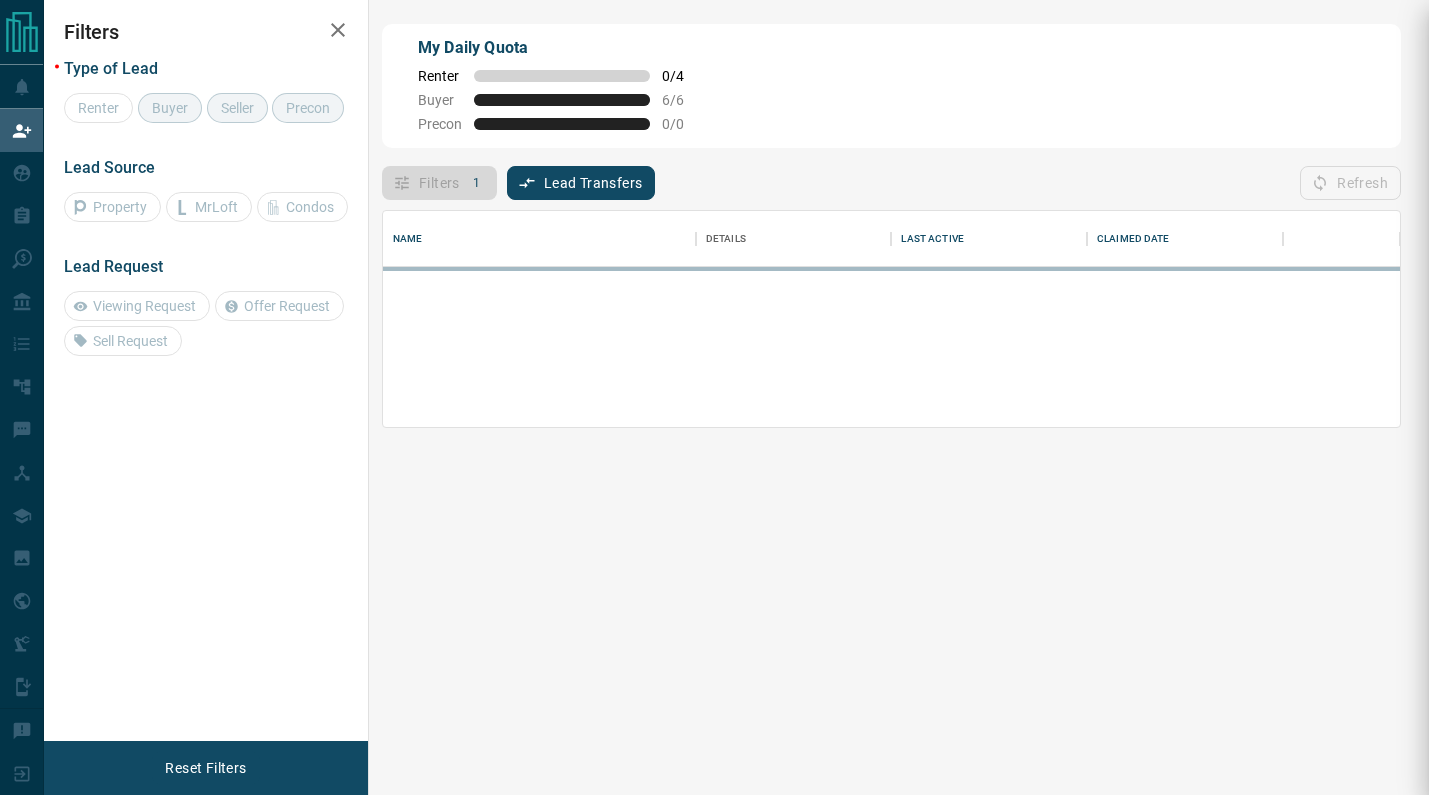 scroll, scrollTop: 1, scrollLeft: 1, axis: both 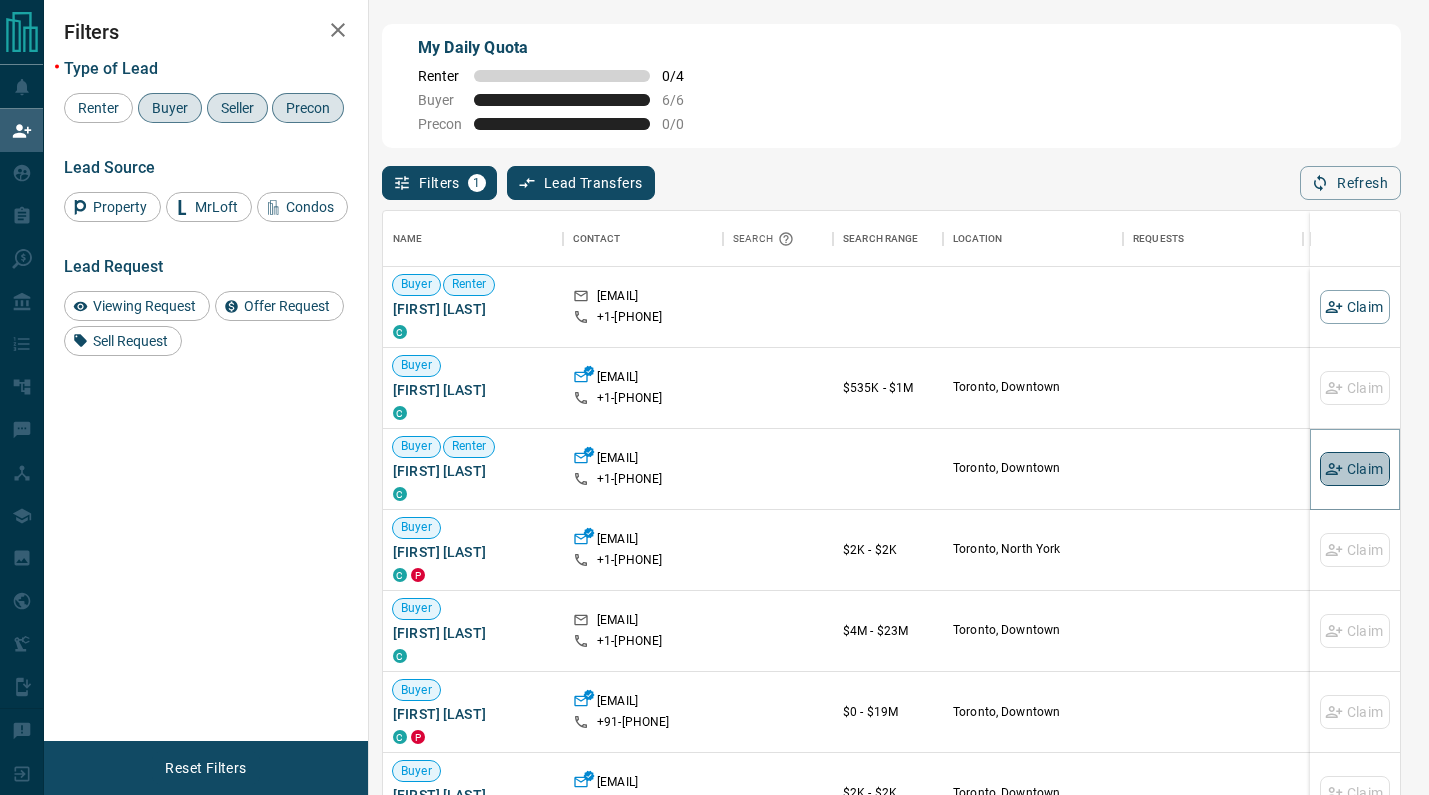 click 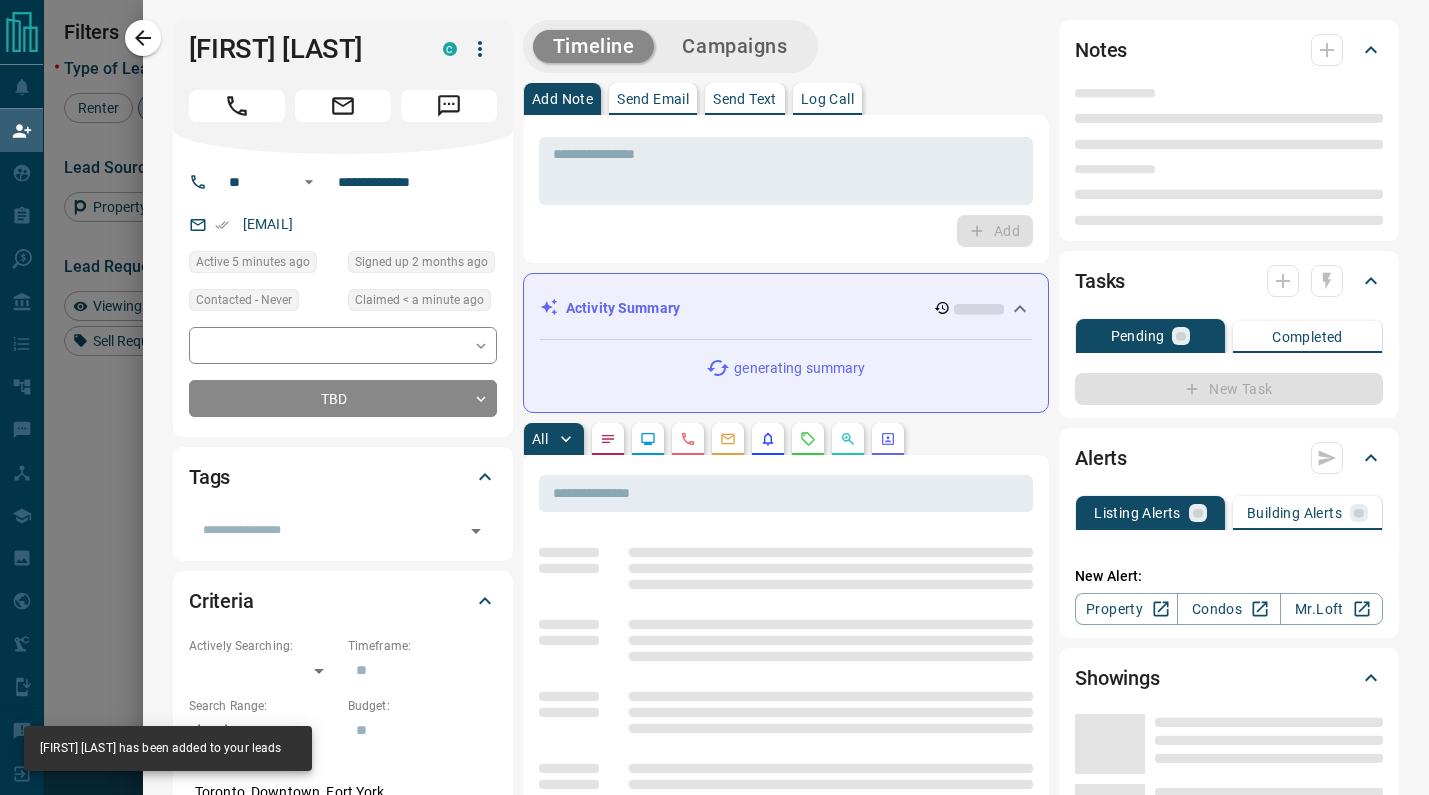 type on "**" 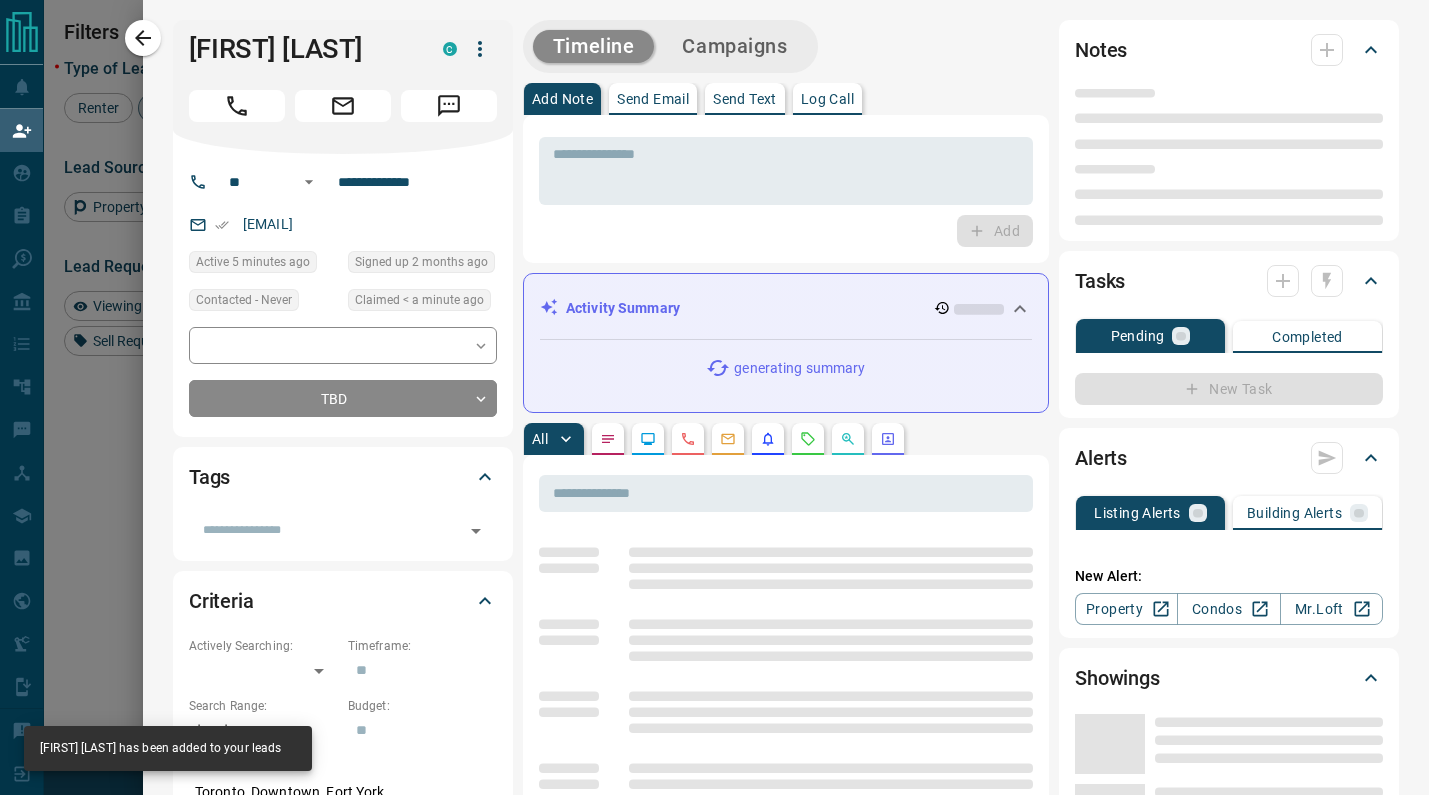 type on "**********" 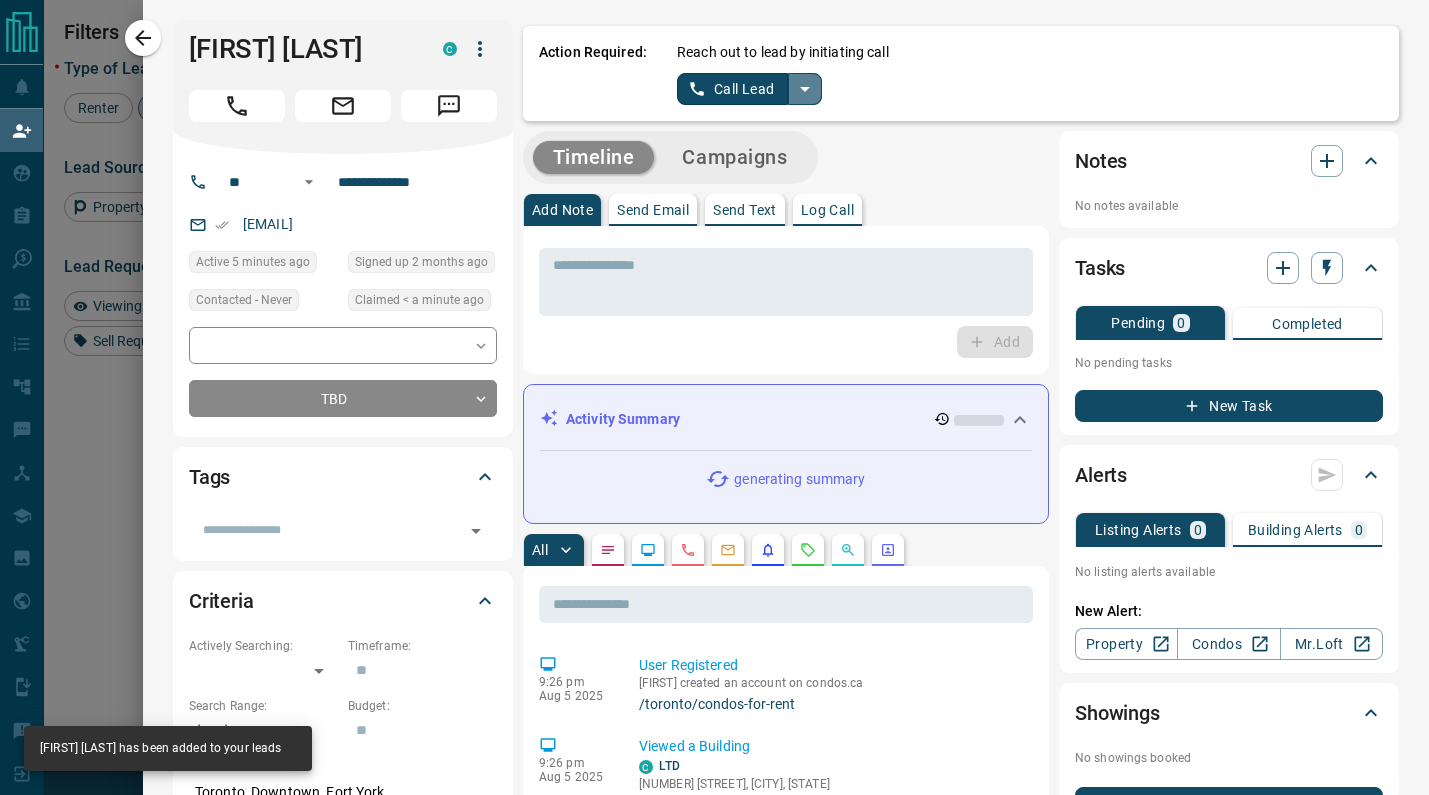click 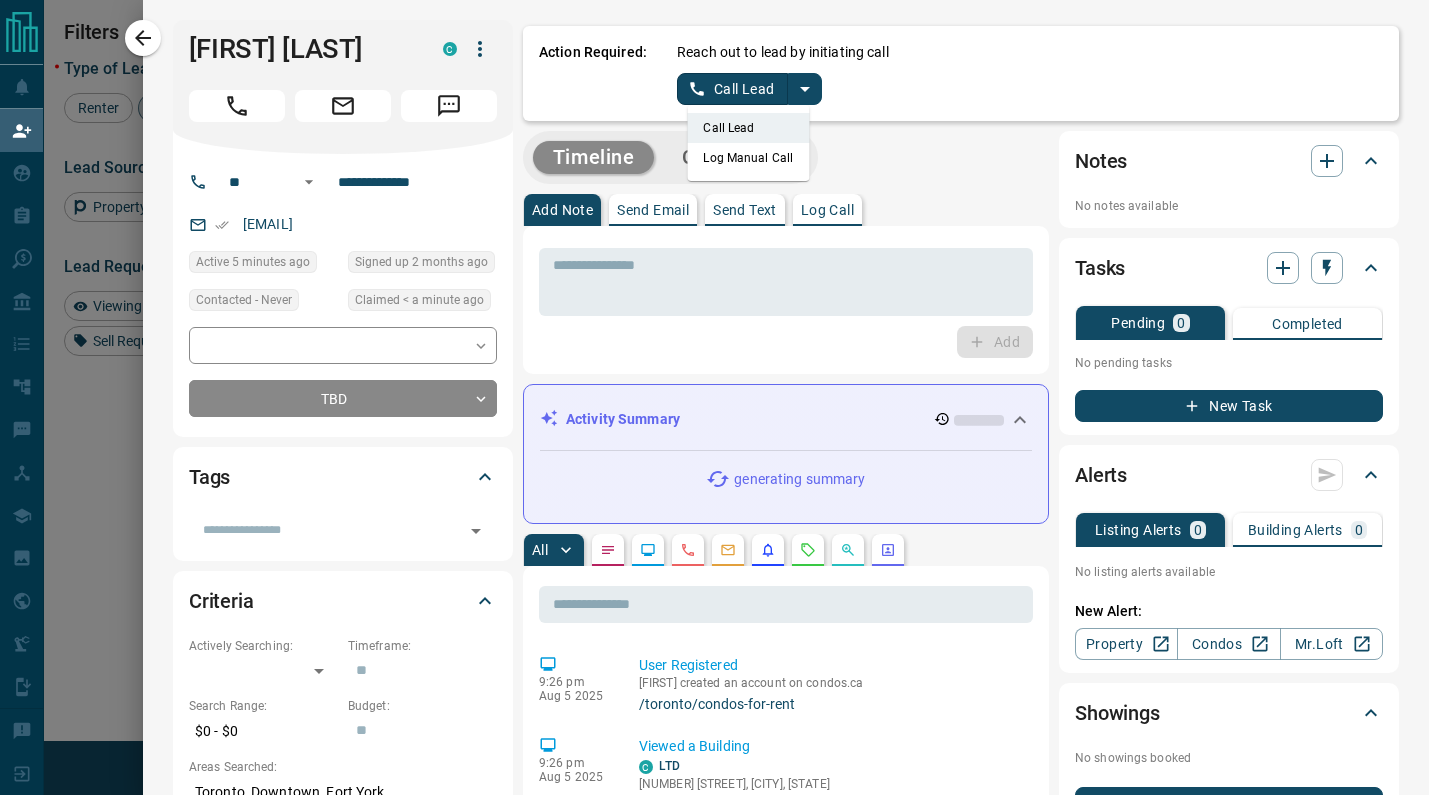 click on "Log Manual Call" at bounding box center [748, 158] 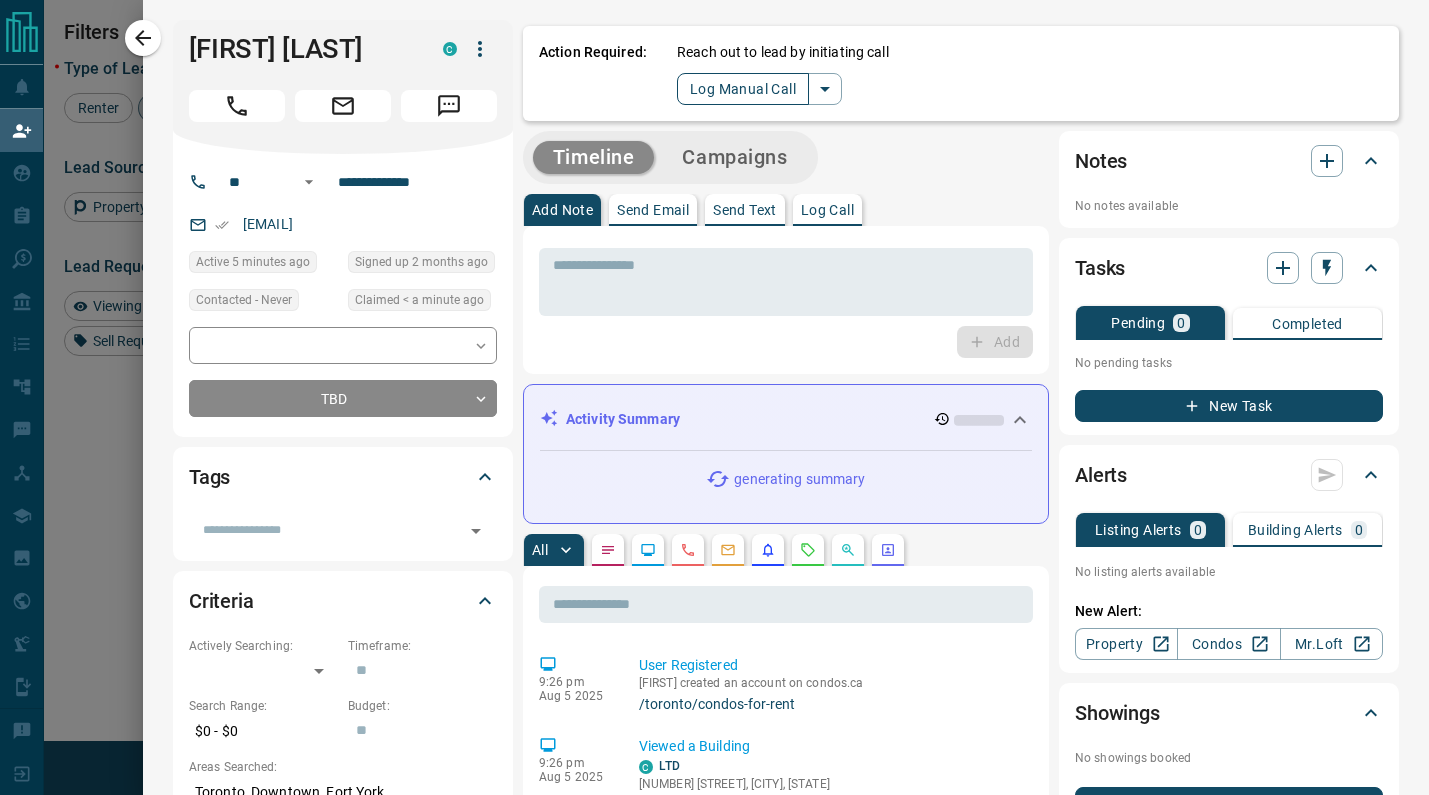 click on "Log Manual Call" at bounding box center (743, 89) 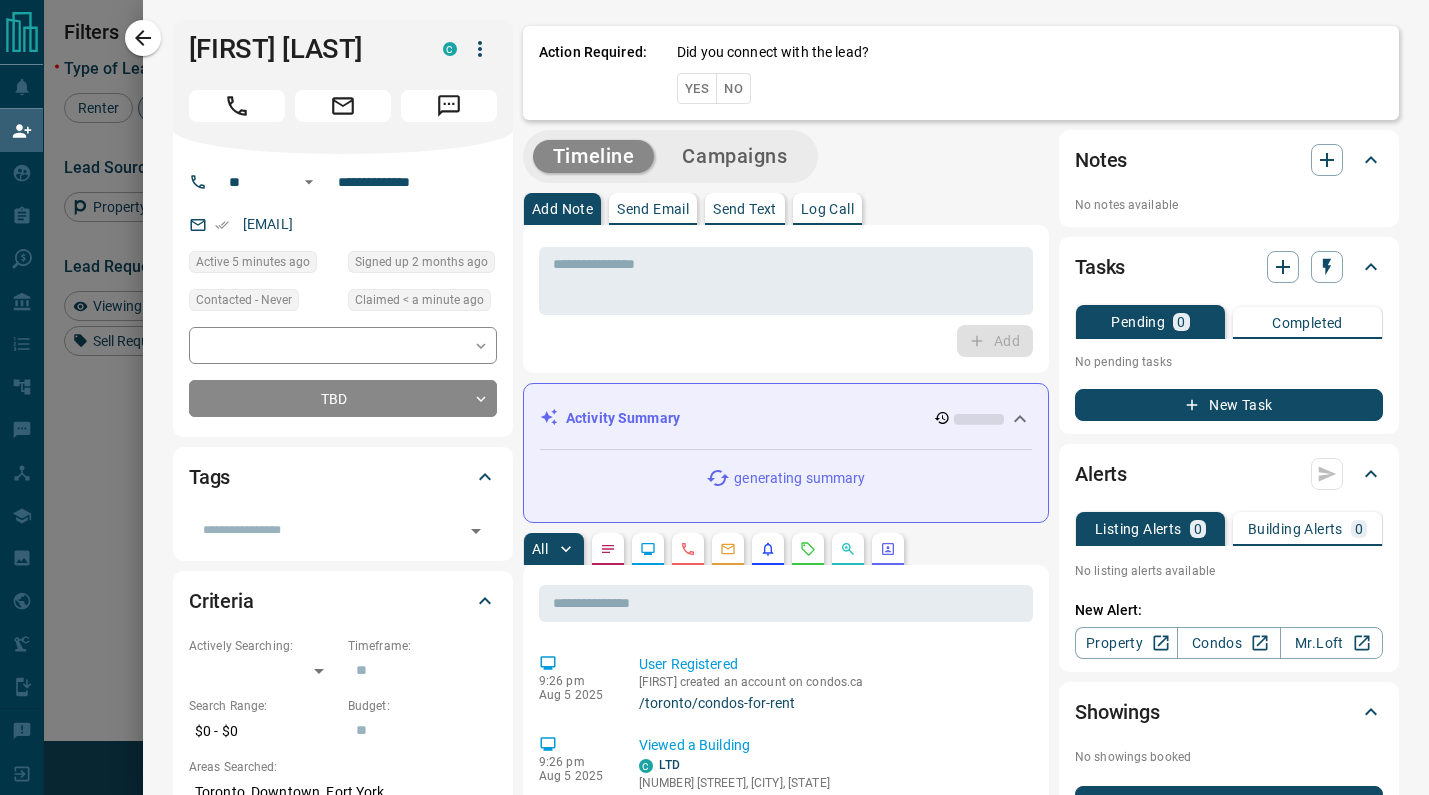 click on "Yes" at bounding box center (697, 88) 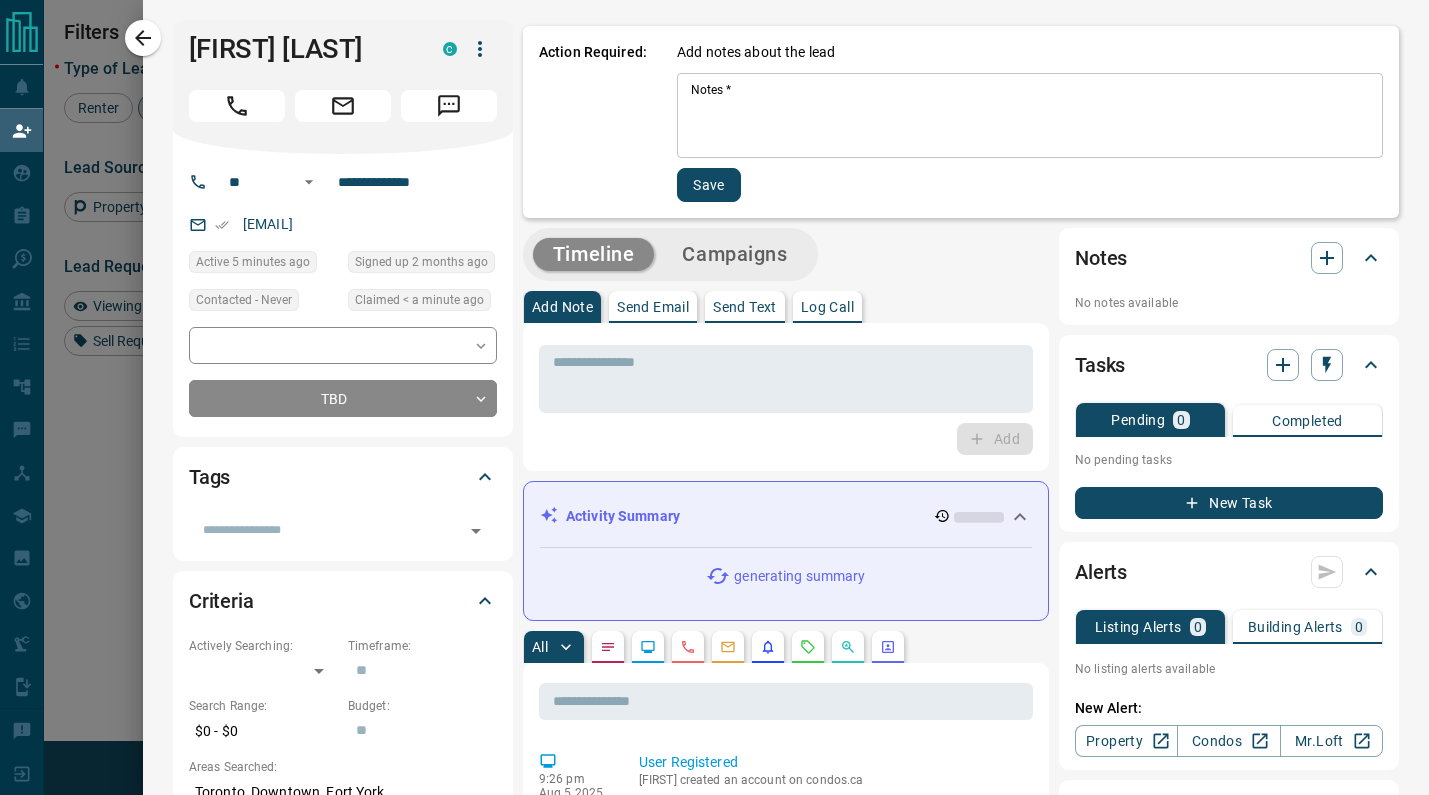 click on "Notes   *" at bounding box center [1030, 116] 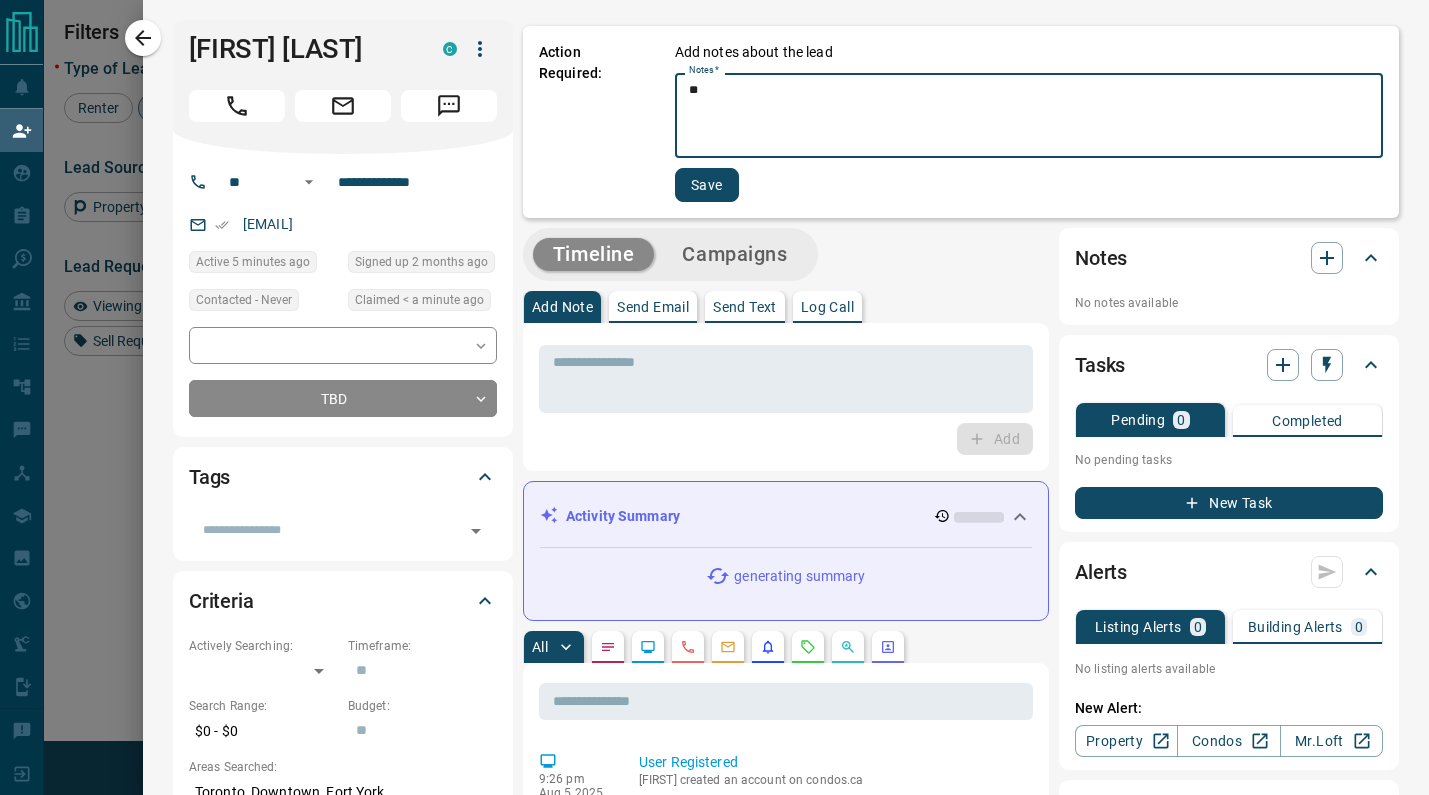 type on "*" 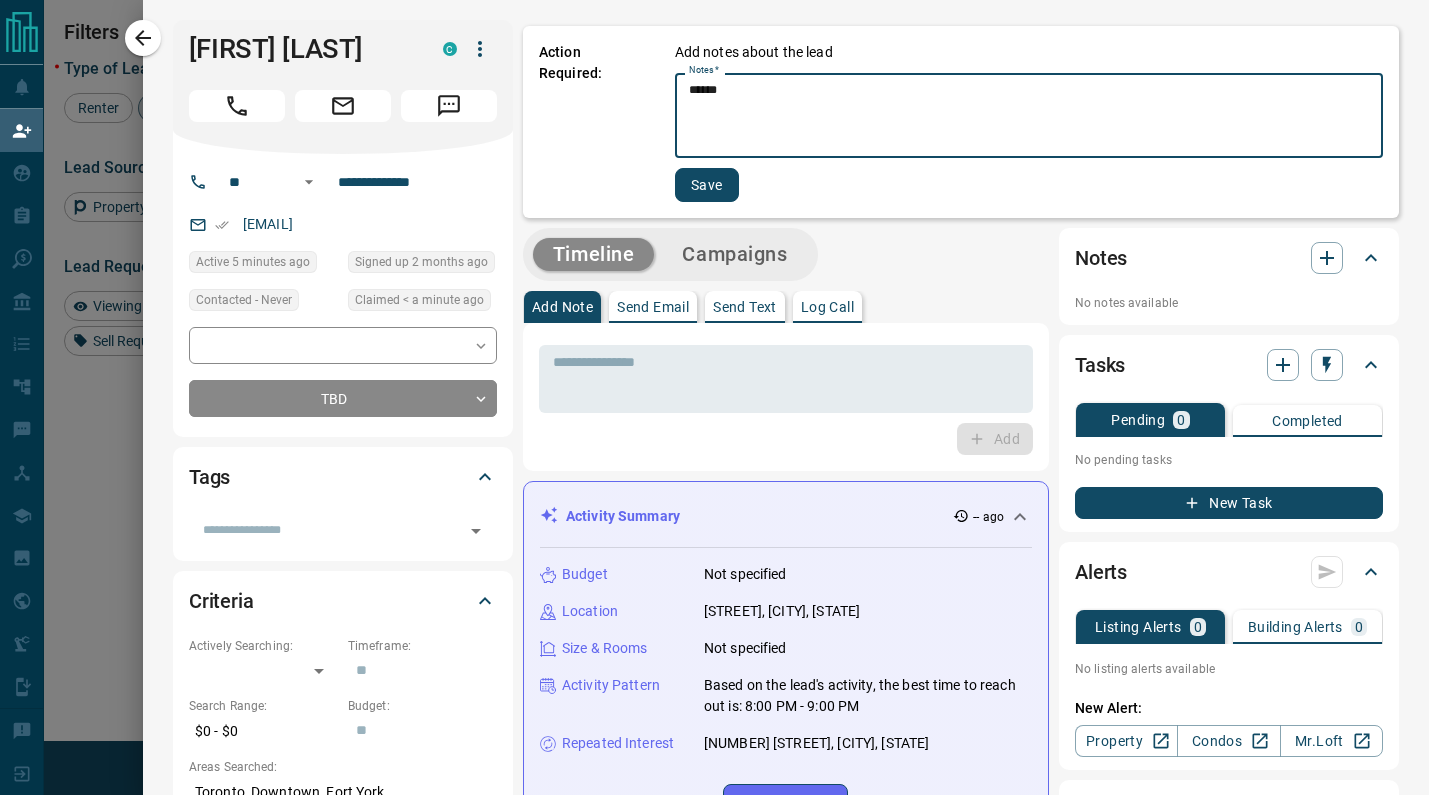 type on "*****" 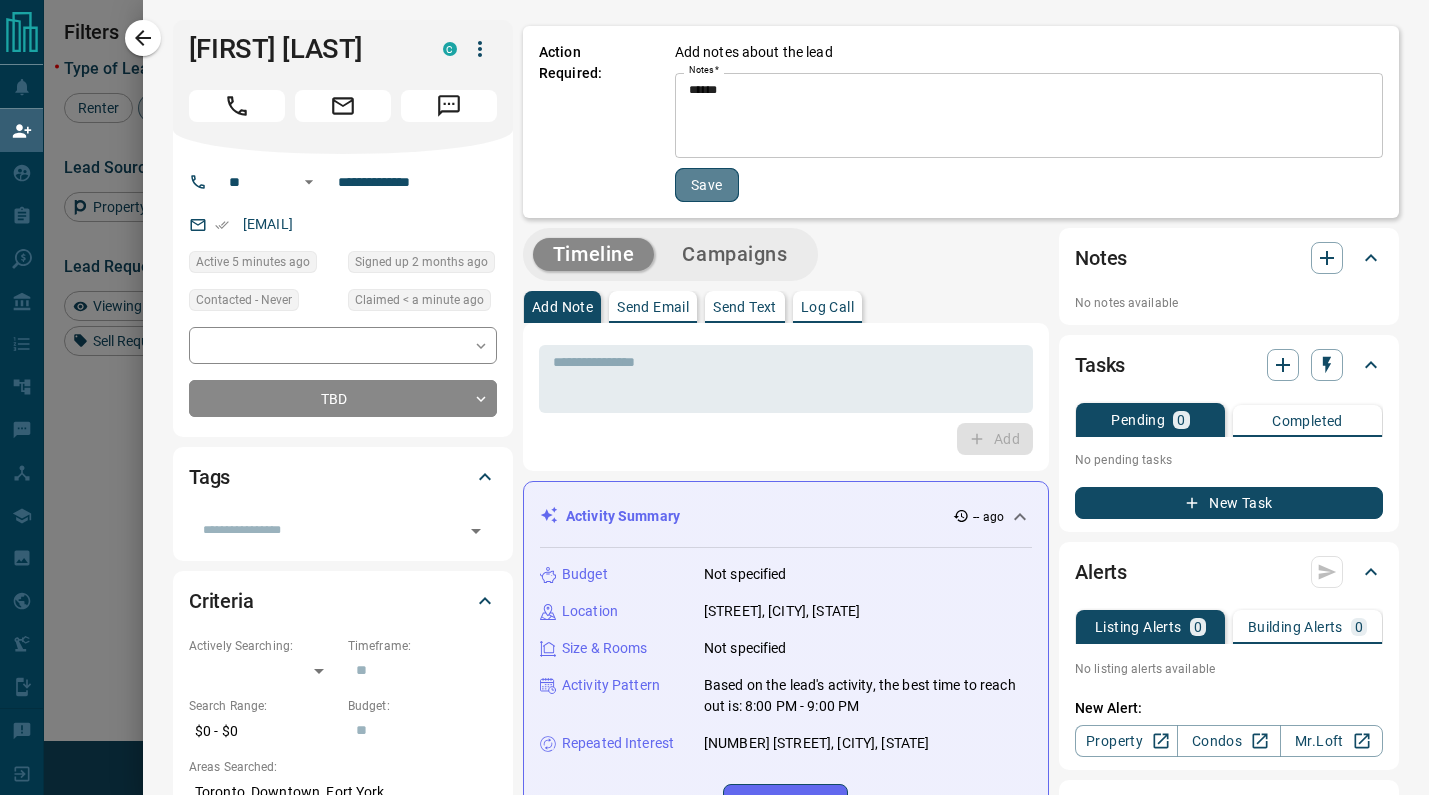 click on "Save" at bounding box center (707, 185) 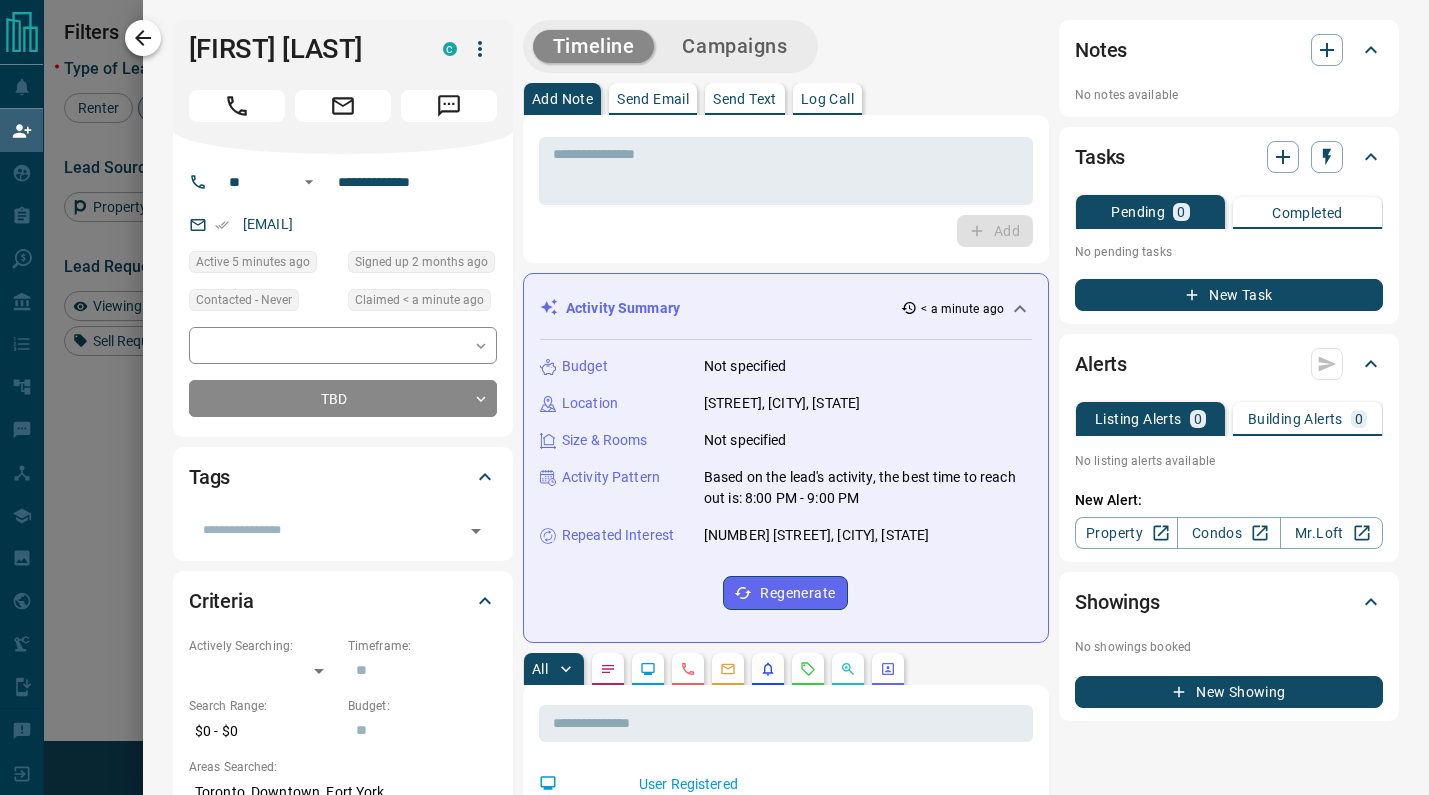 click 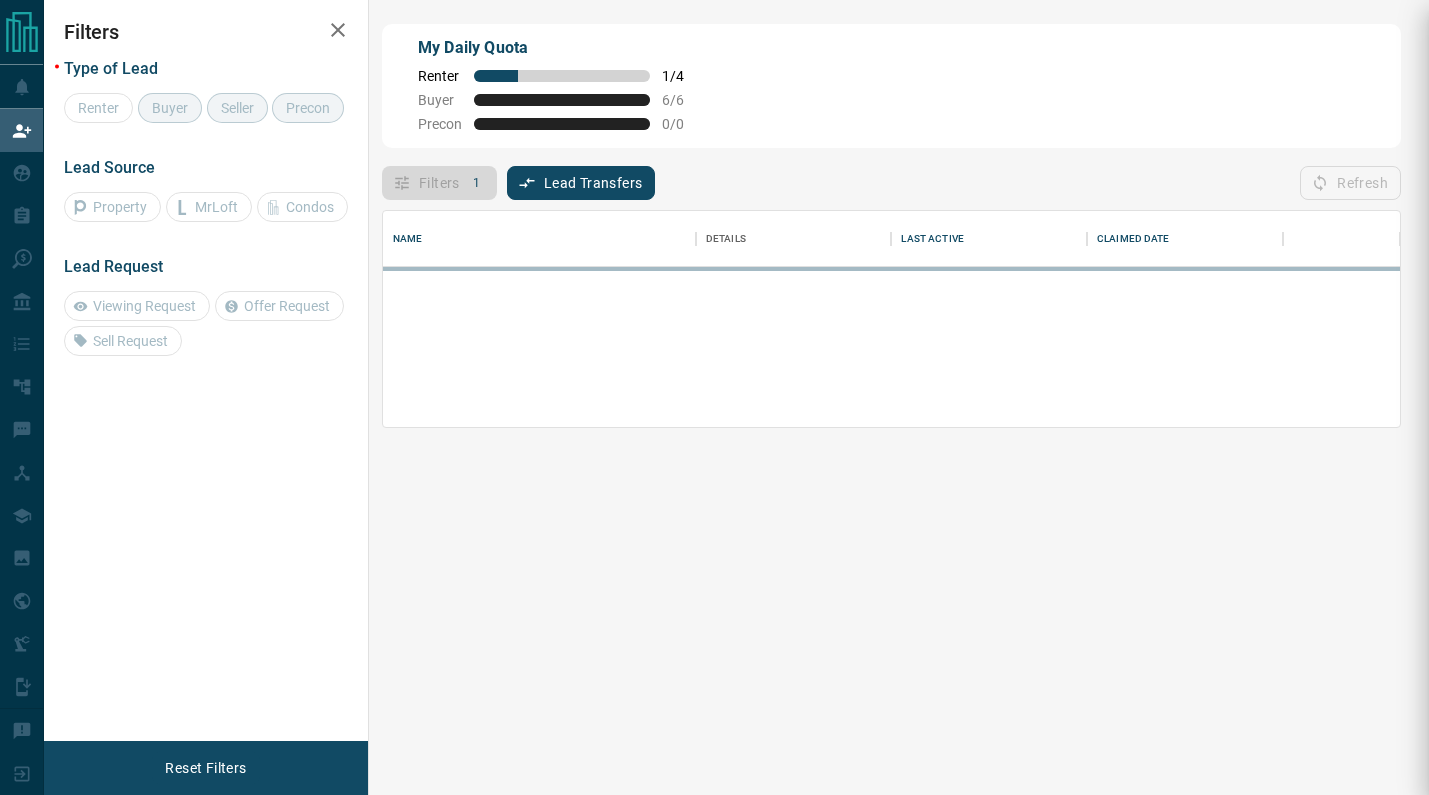 scroll, scrollTop: 0, scrollLeft: 0, axis: both 